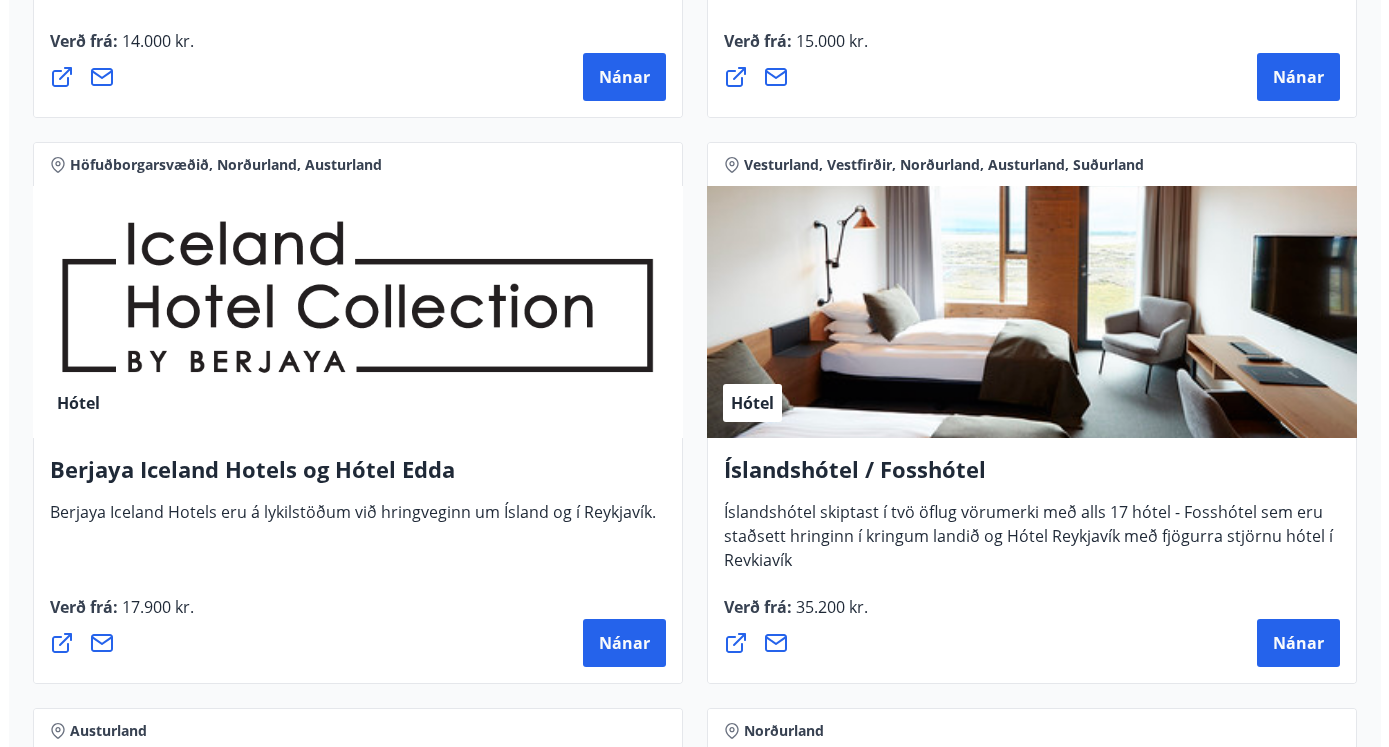 scroll, scrollTop: 3672, scrollLeft: 0, axis: vertical 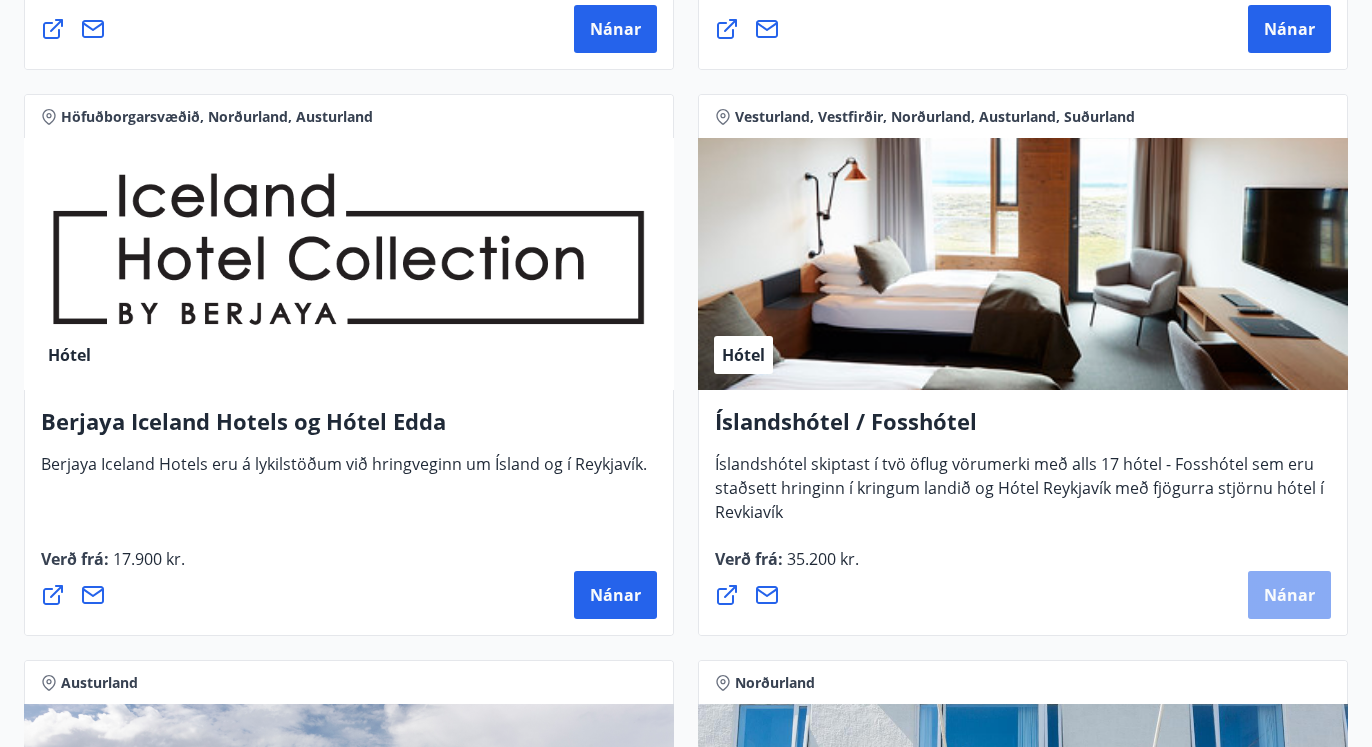 click on "Nánar" at bounding box center (1289, 595) 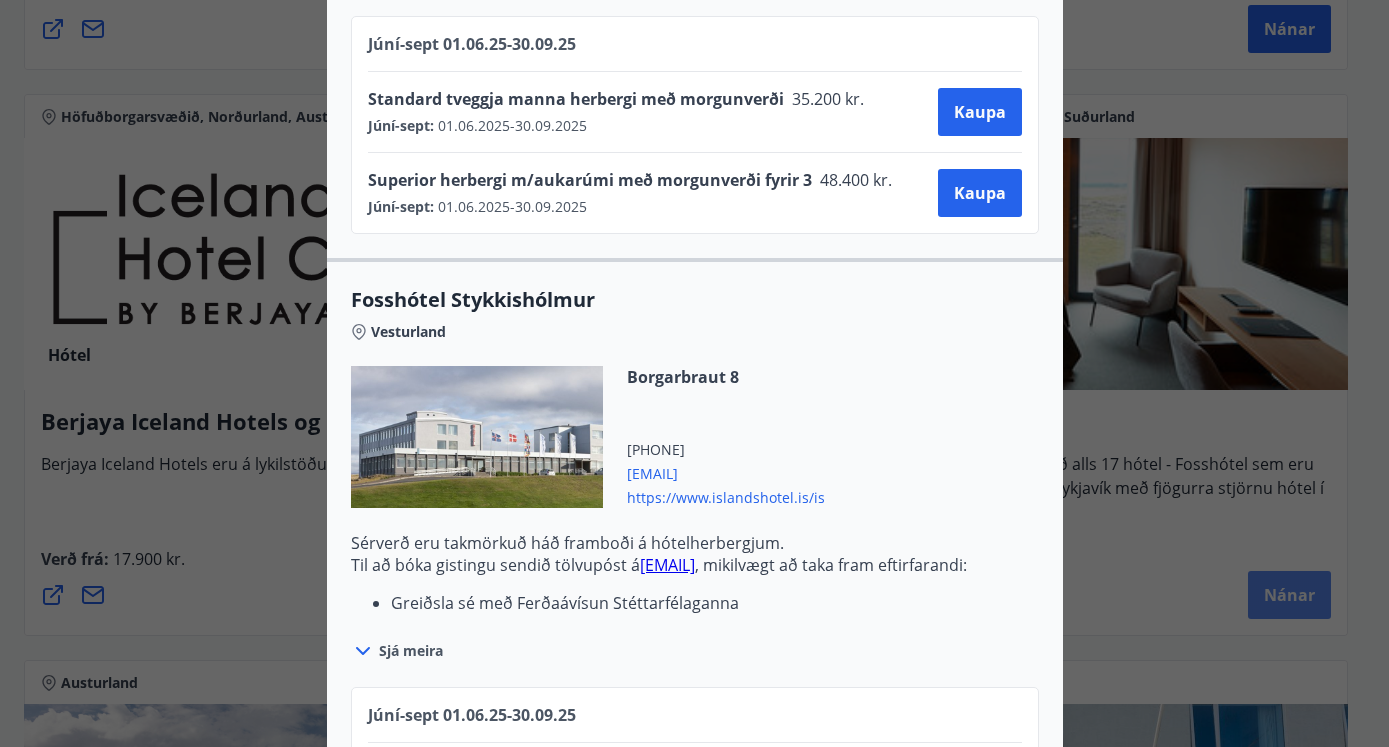 scroll, scrollTop: 1320, scrollLeft: 0, axis: vertical 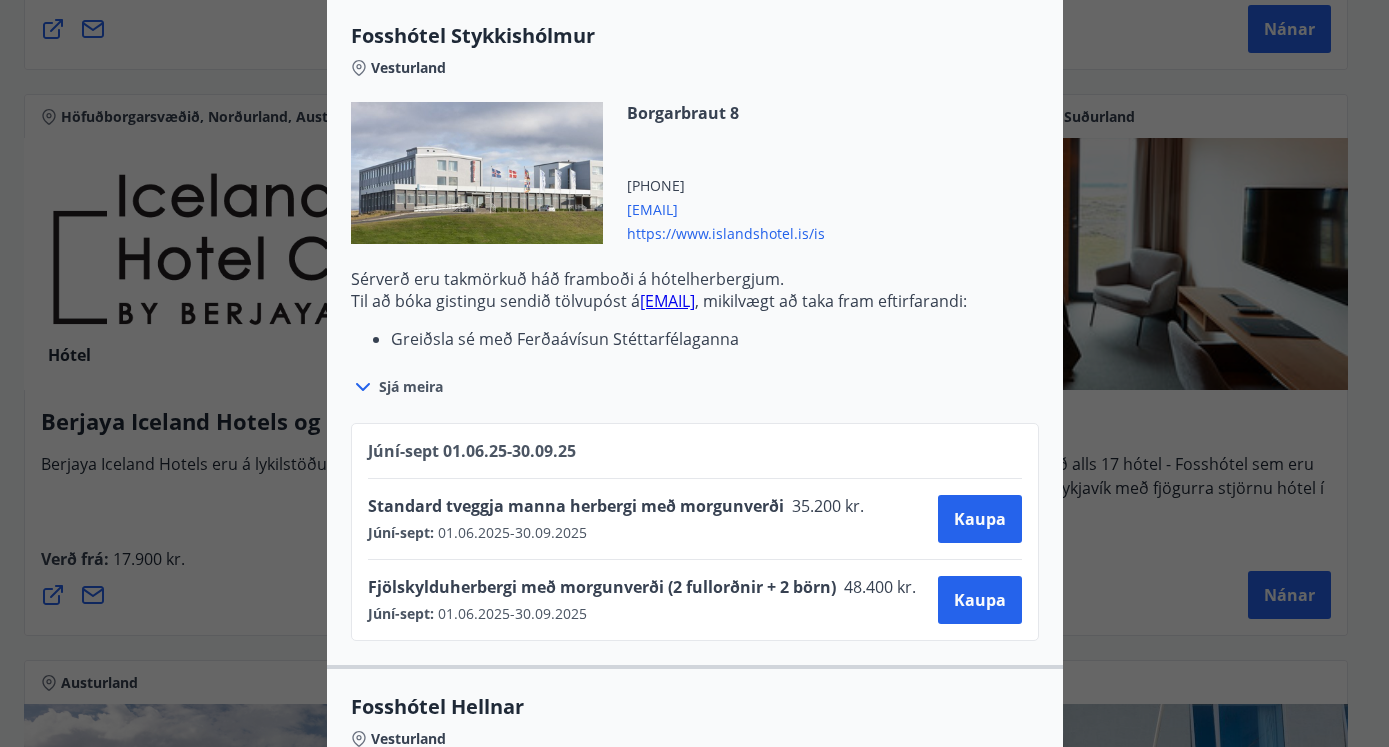 click 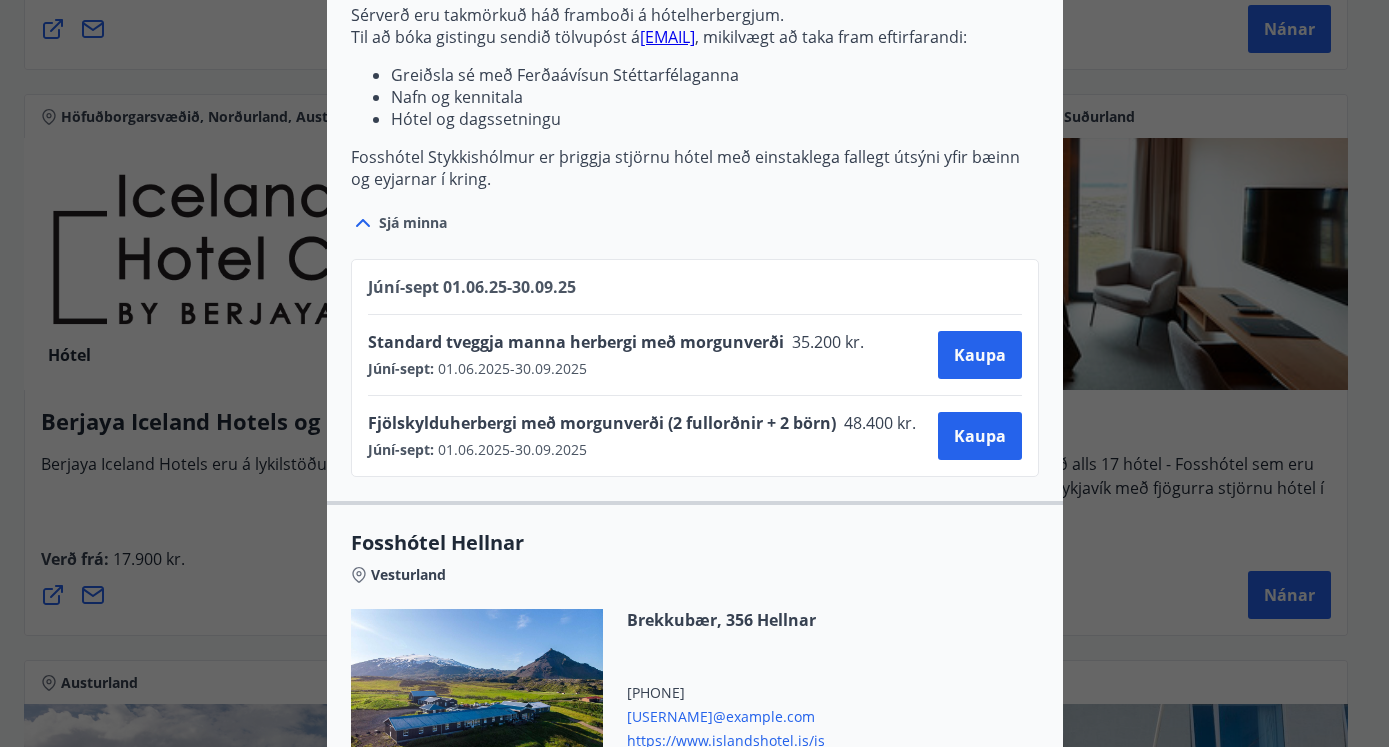 scroll, scrollTop: 1452, scrollLeft: 0, axis: vertical 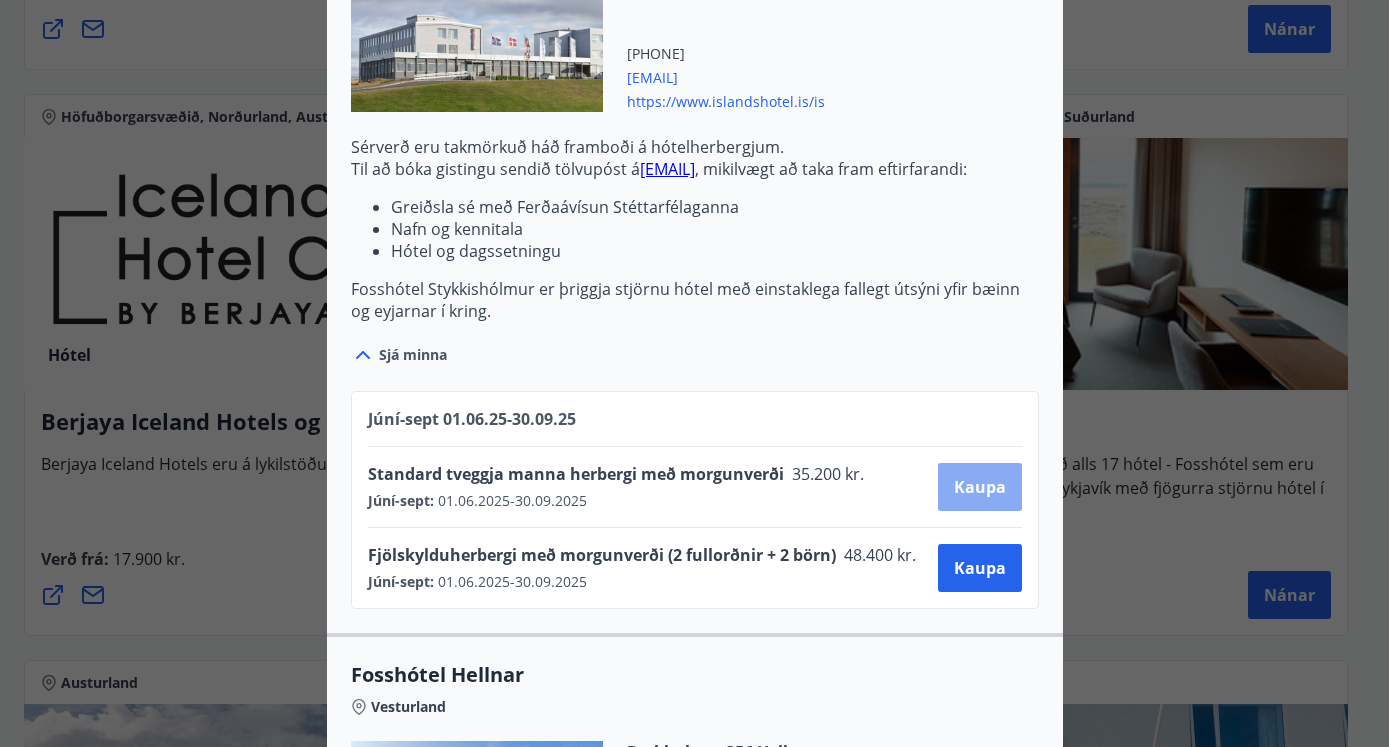 click on "Kaupa" at bounding box center (980, 487) 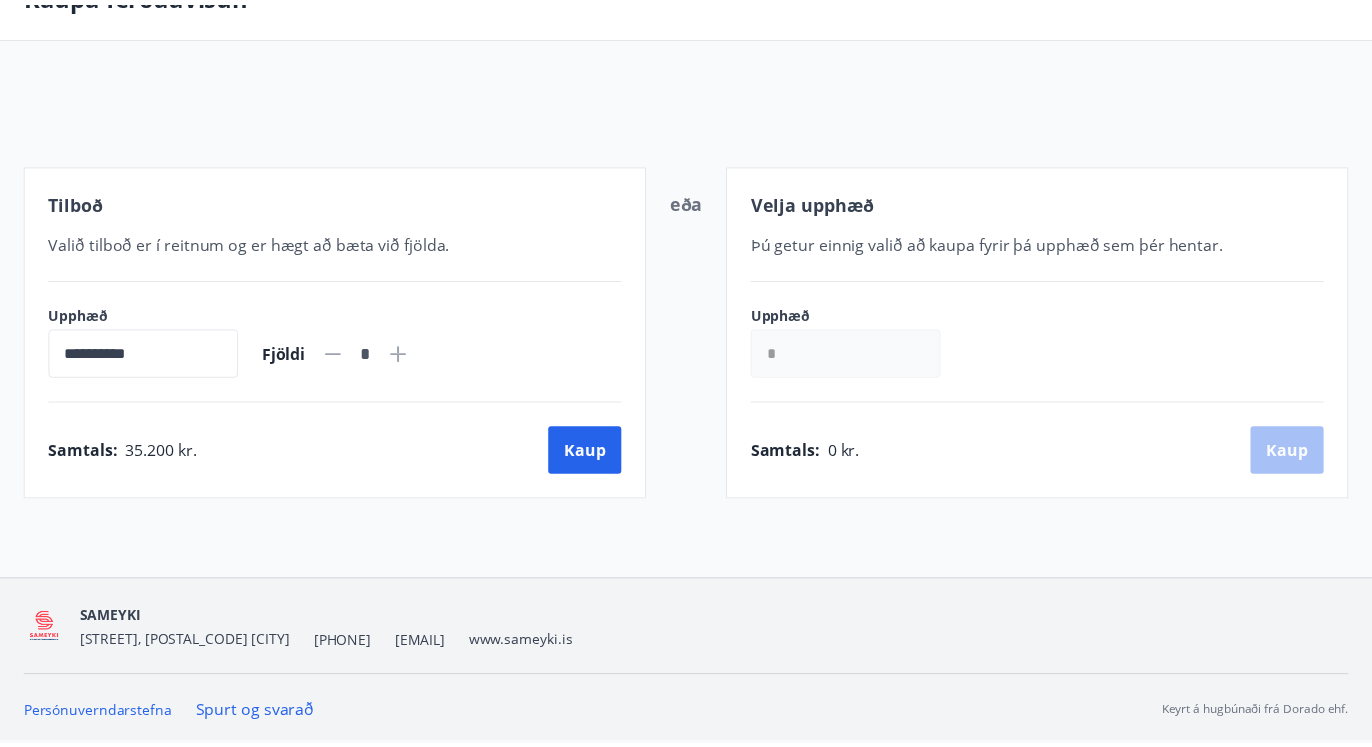 scroll, scrollTop: 128, scrollLeft: 0, axis: vertical 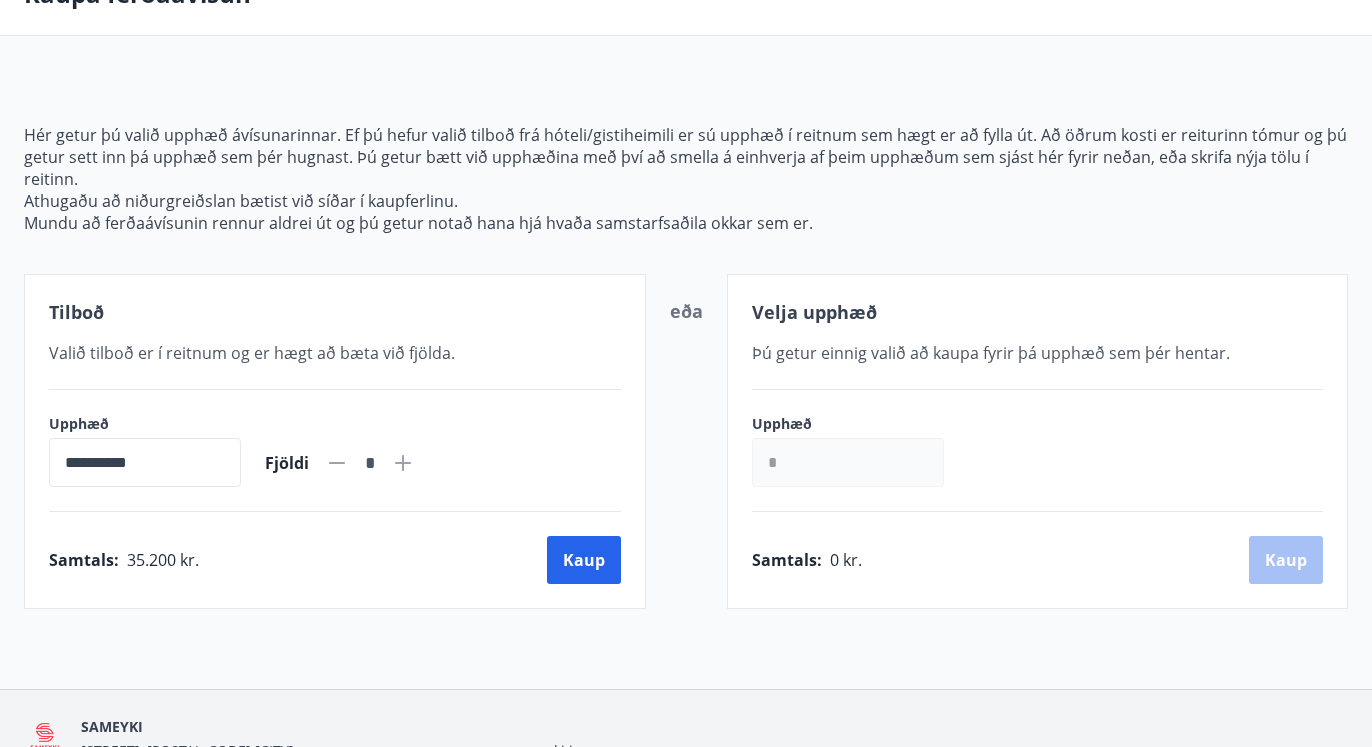 click 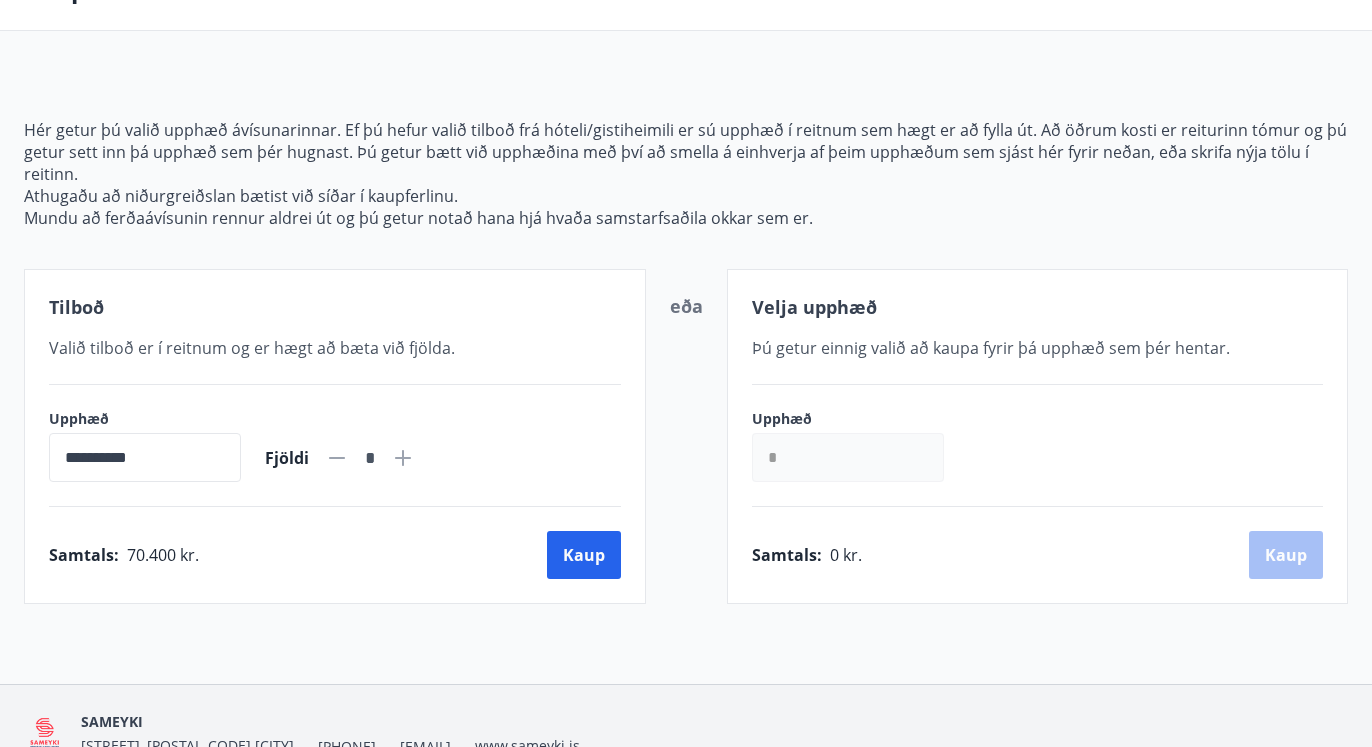 scroll, scrollTop: 128, scrollLeft: 0, axis: vertical 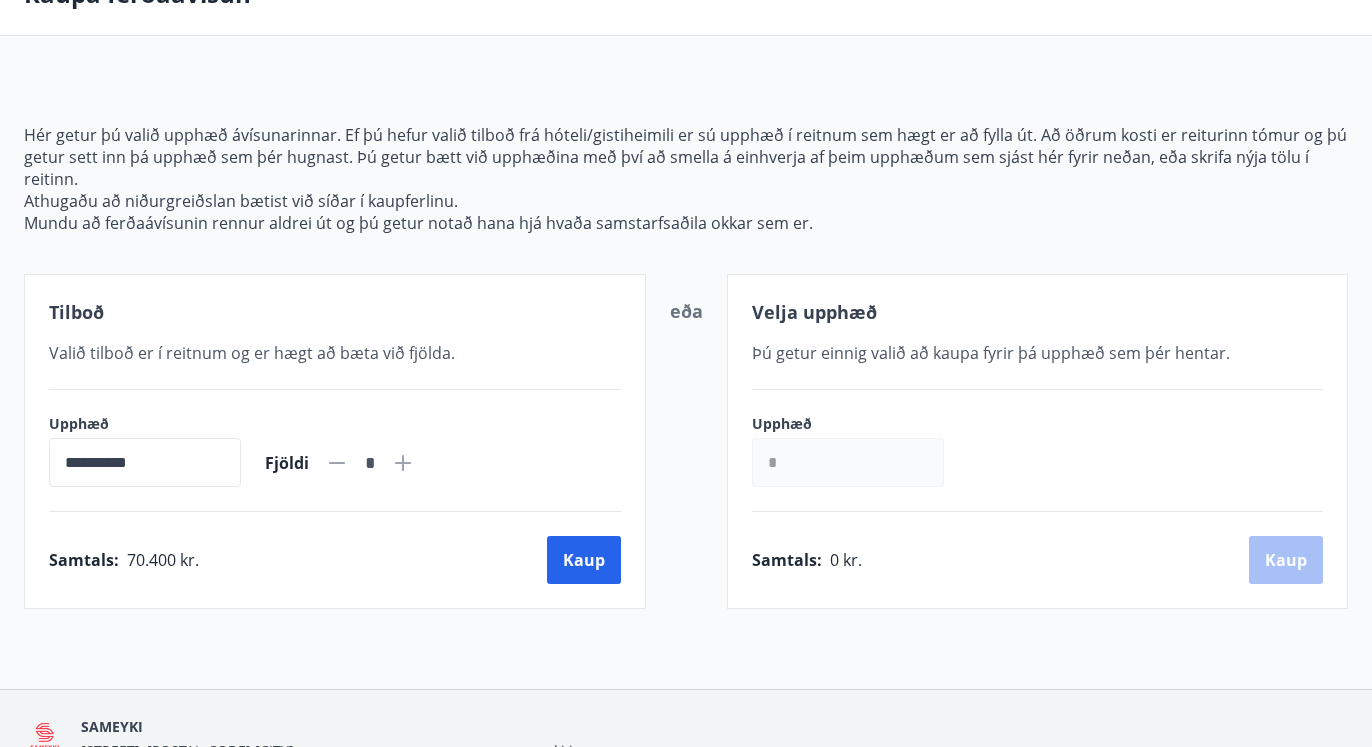 click 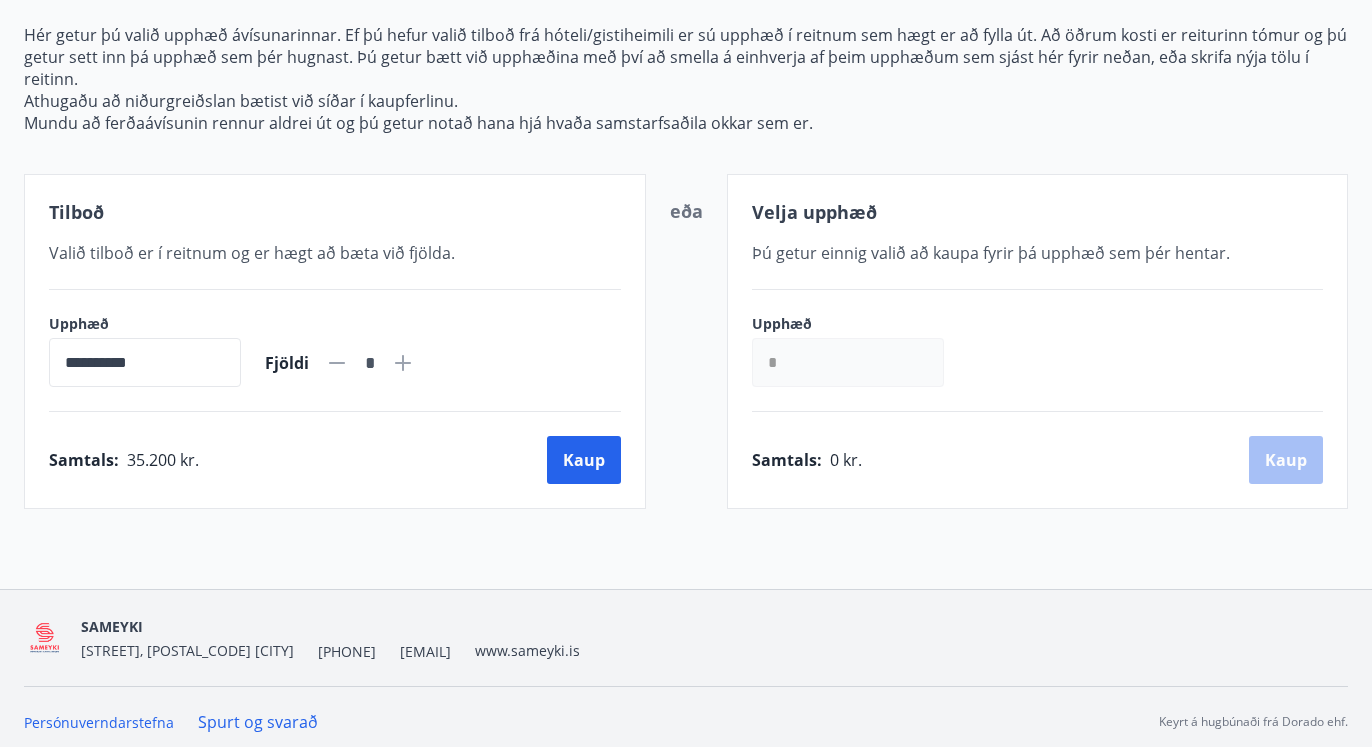 scroll, scrollTop: 238, scrollLeft: 0, axis: vertical 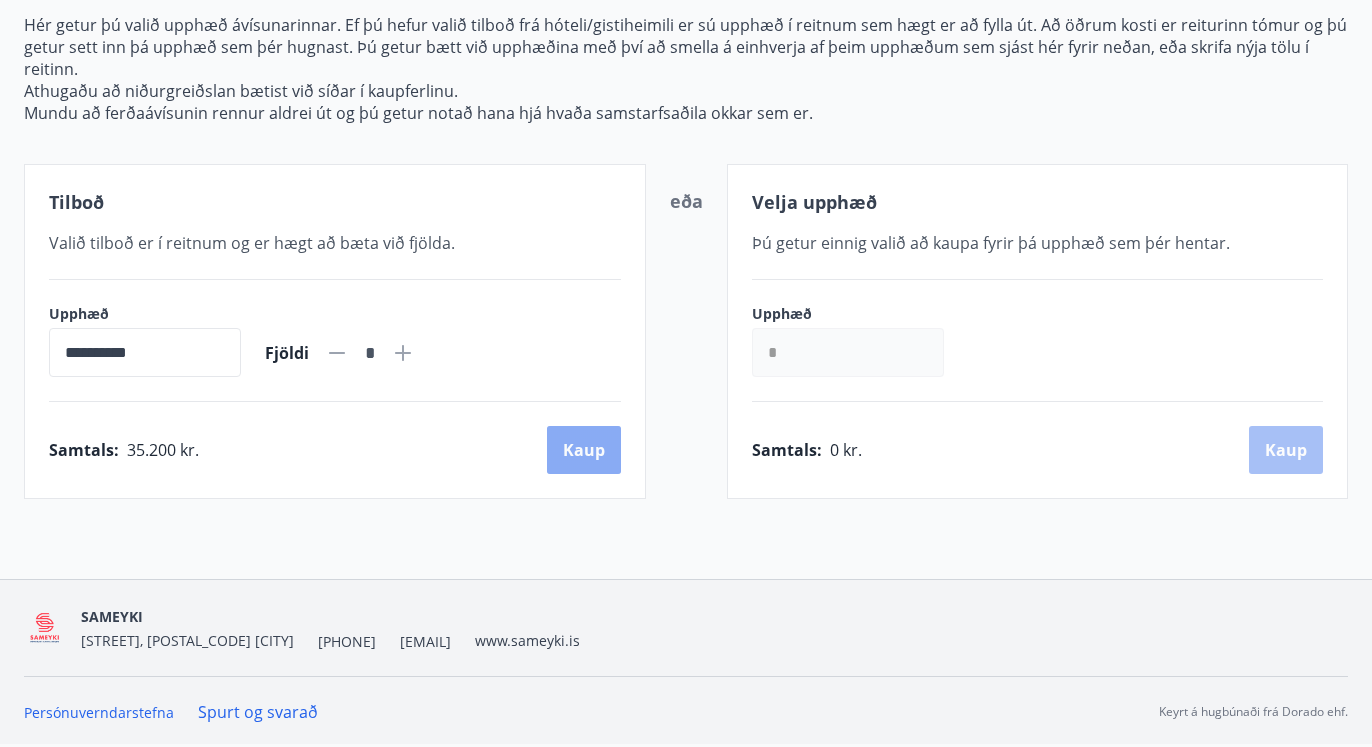 click on "Kaup" at bounding box center (584, 450) 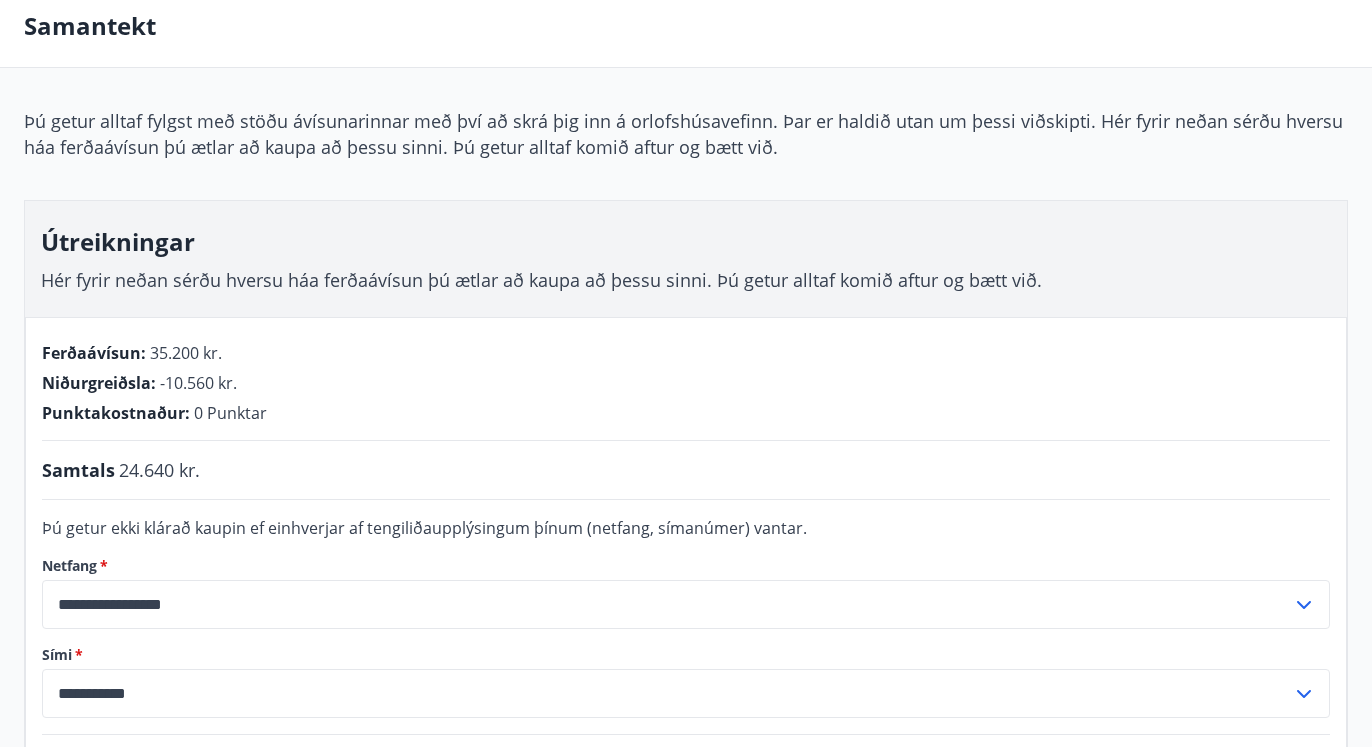 scroll, scrollTop: 0, scrollLeft: 0, axis: both 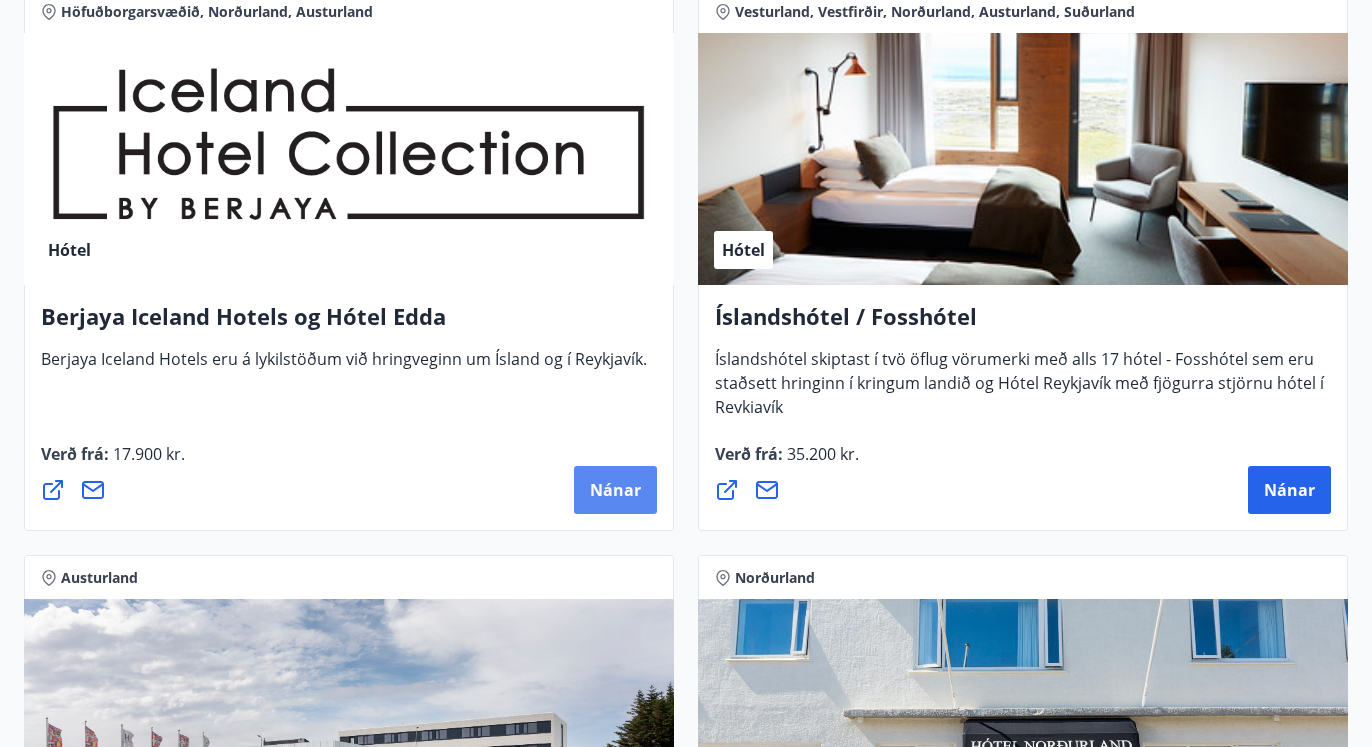 click on "Nánar" at bounding box center [615, 490] 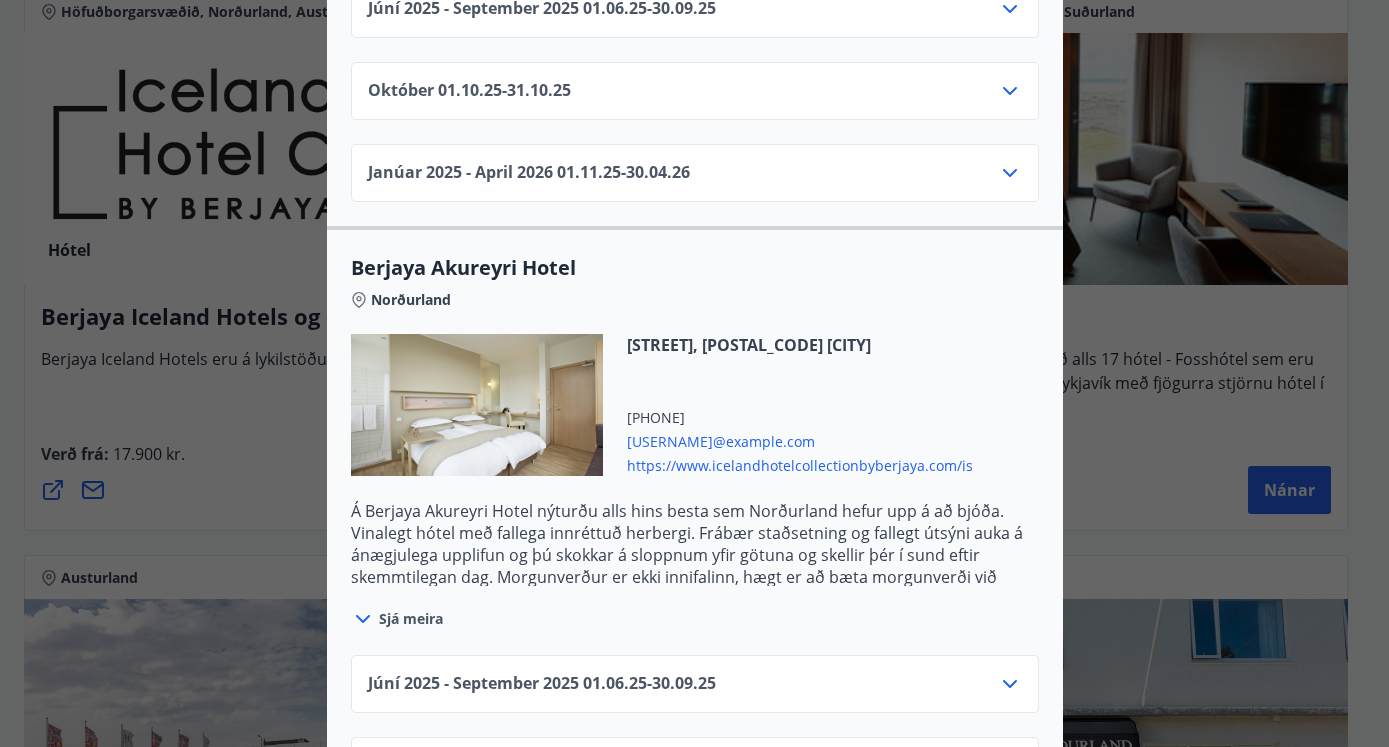 scroll, scrollTop: 1107, scrollLeft: 0, axis: vertical 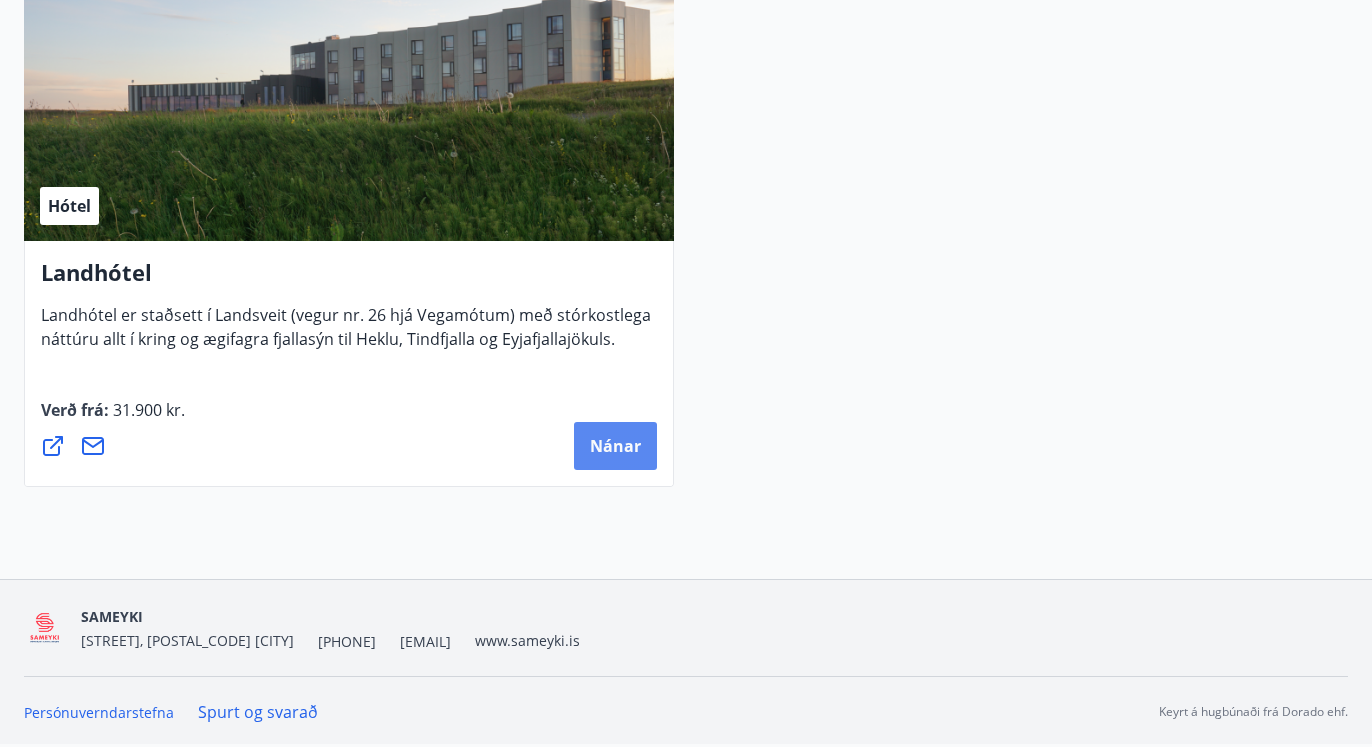 click on "Nánar" at bounding box center (615, 446) 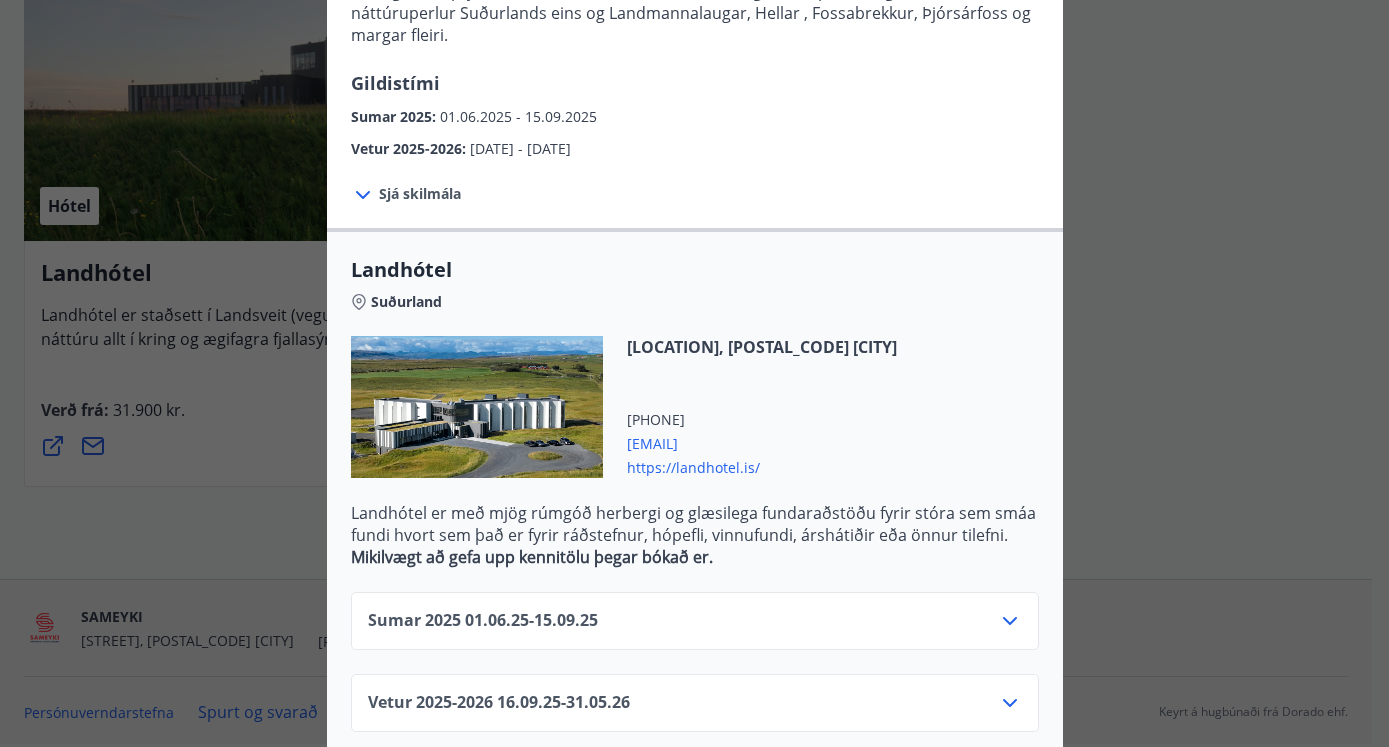 scroll, scrollTop: 308, scrollLeft: 0, axis: vertical 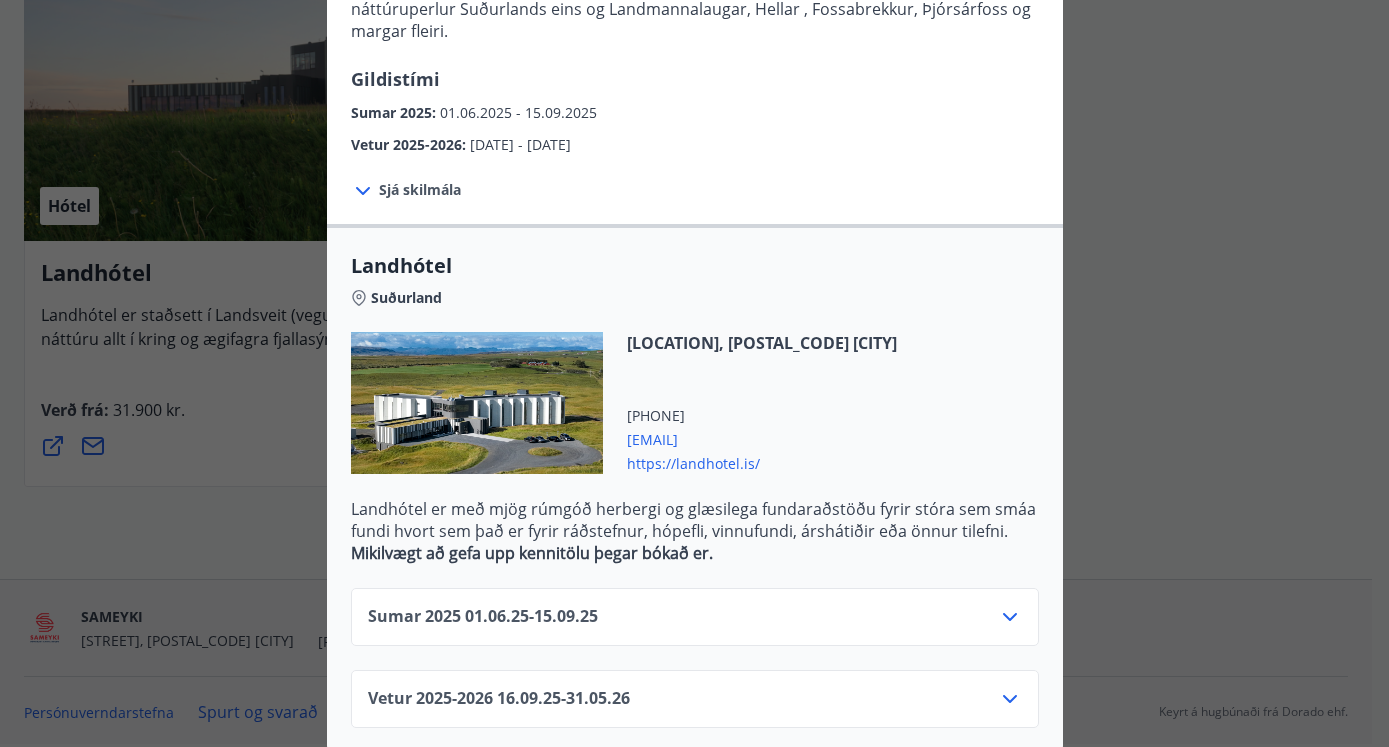 click 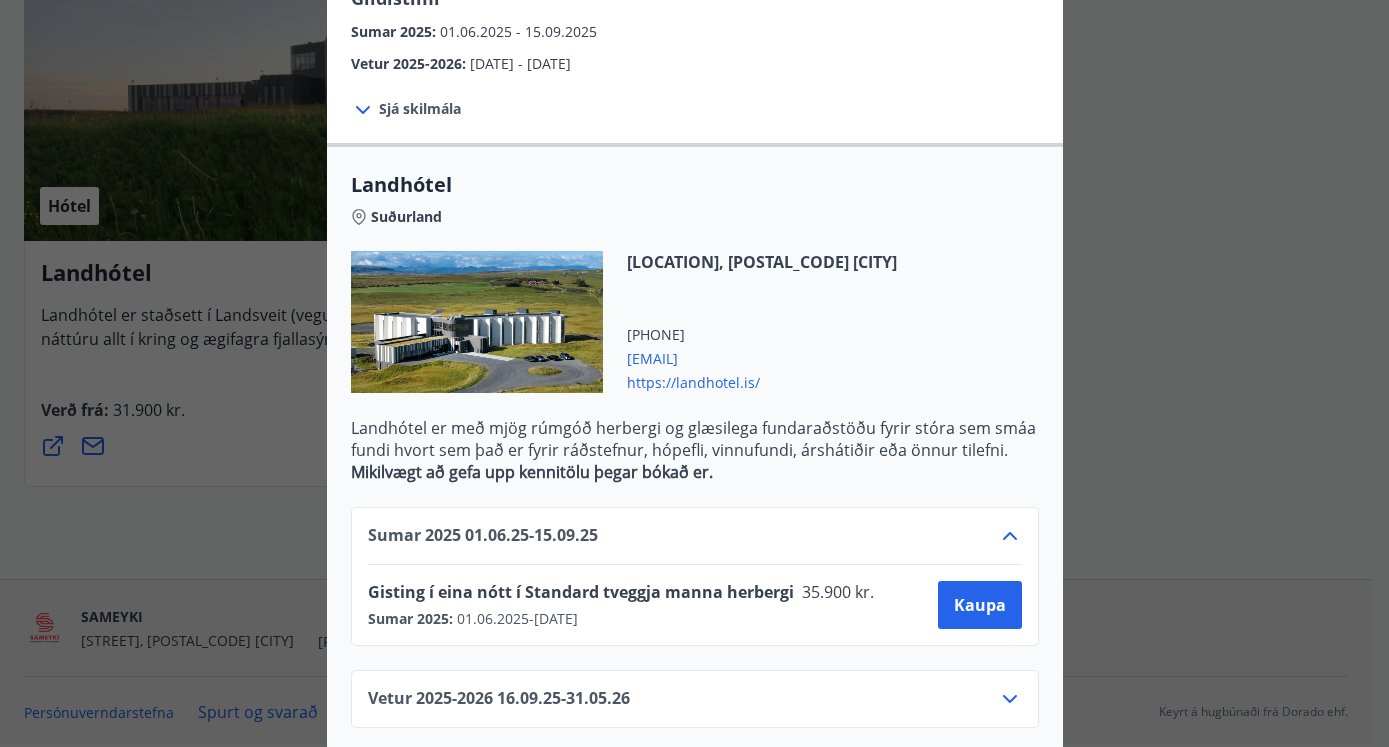 scroll, scrollTop: 257, scrollLeft: 0, axis: vertical 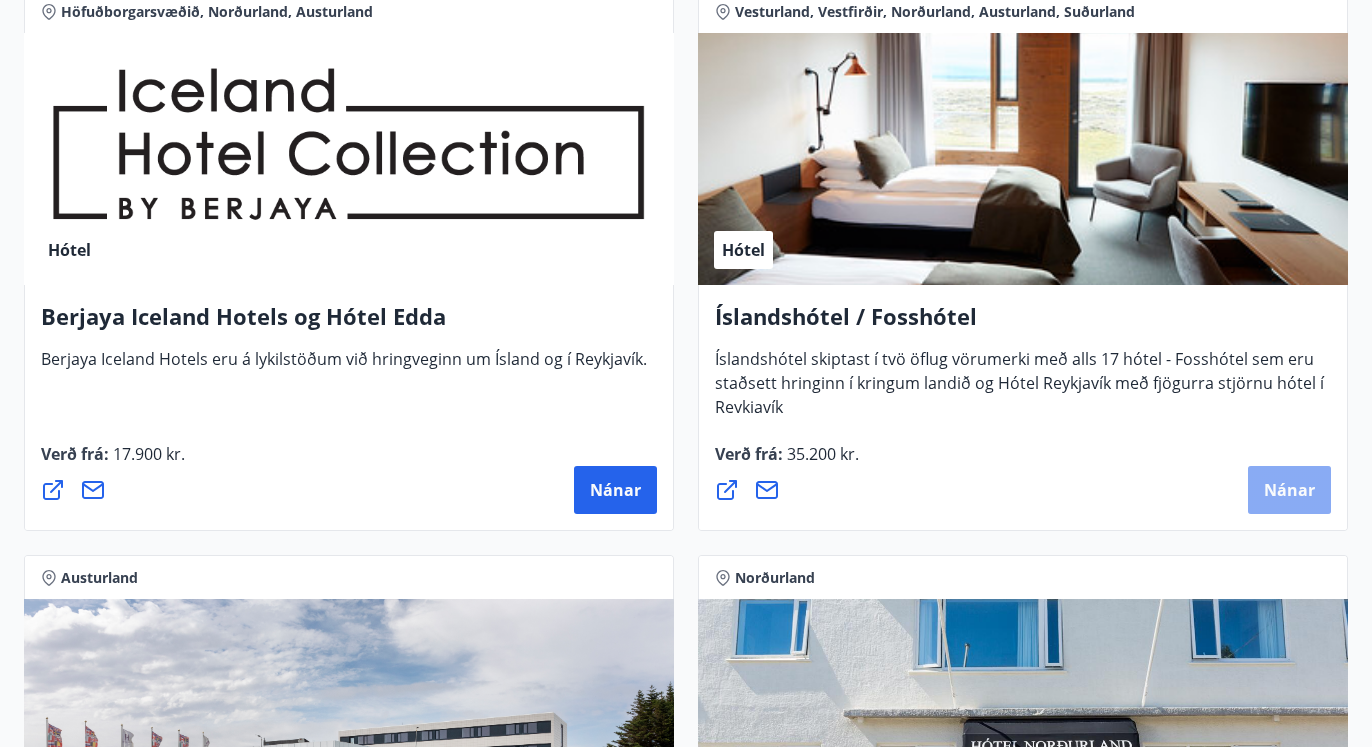 click on "Nánar" at bounding box center [1289, 490] 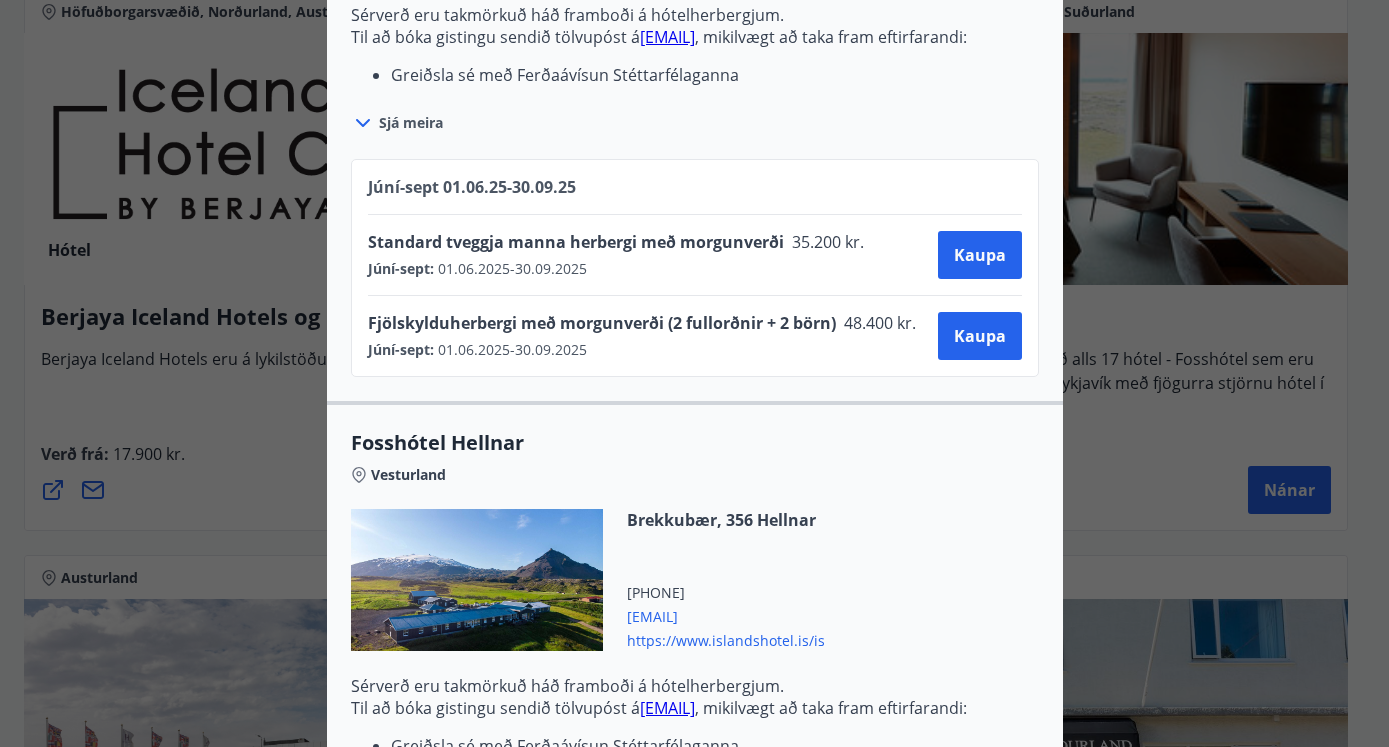 scroll, scrollTop: 1452, scrollLeft: 0, axis: vertical 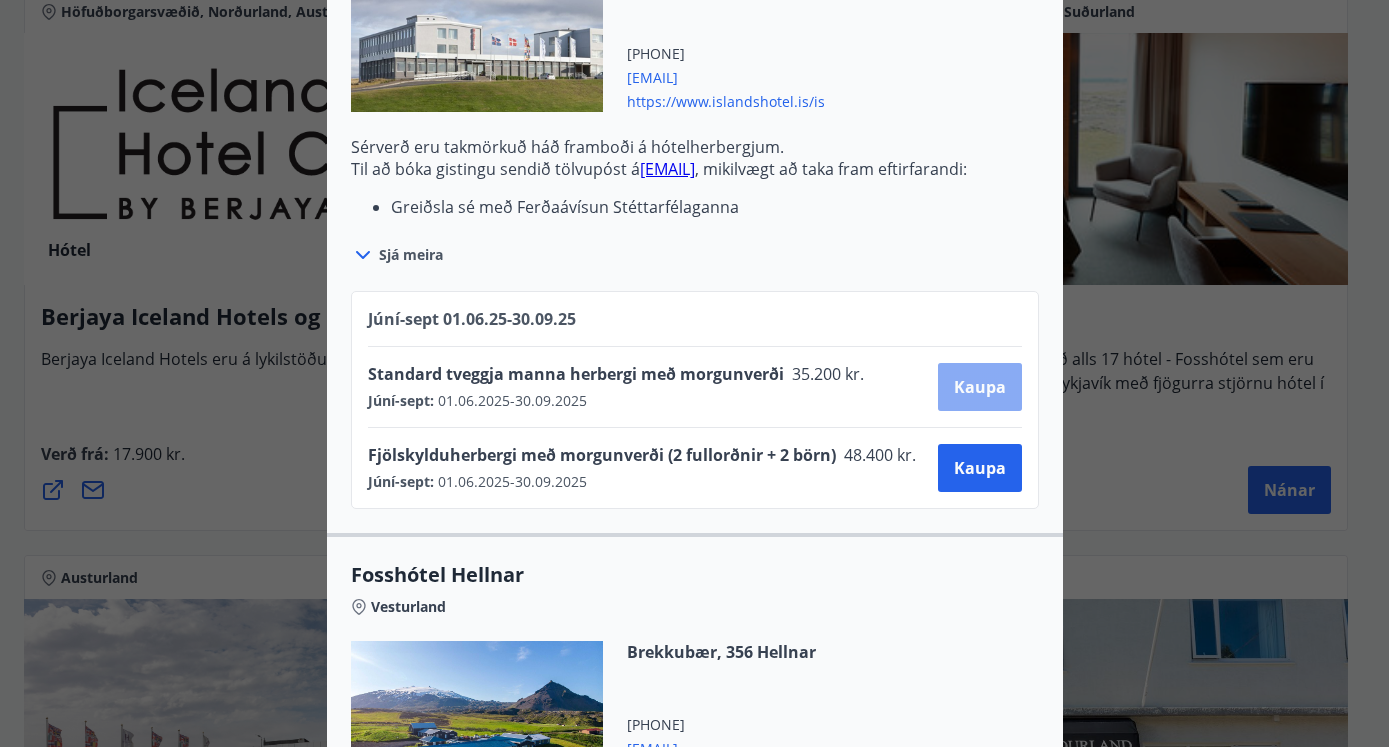 click on "Kaupa" at bounding box center (980, 387) 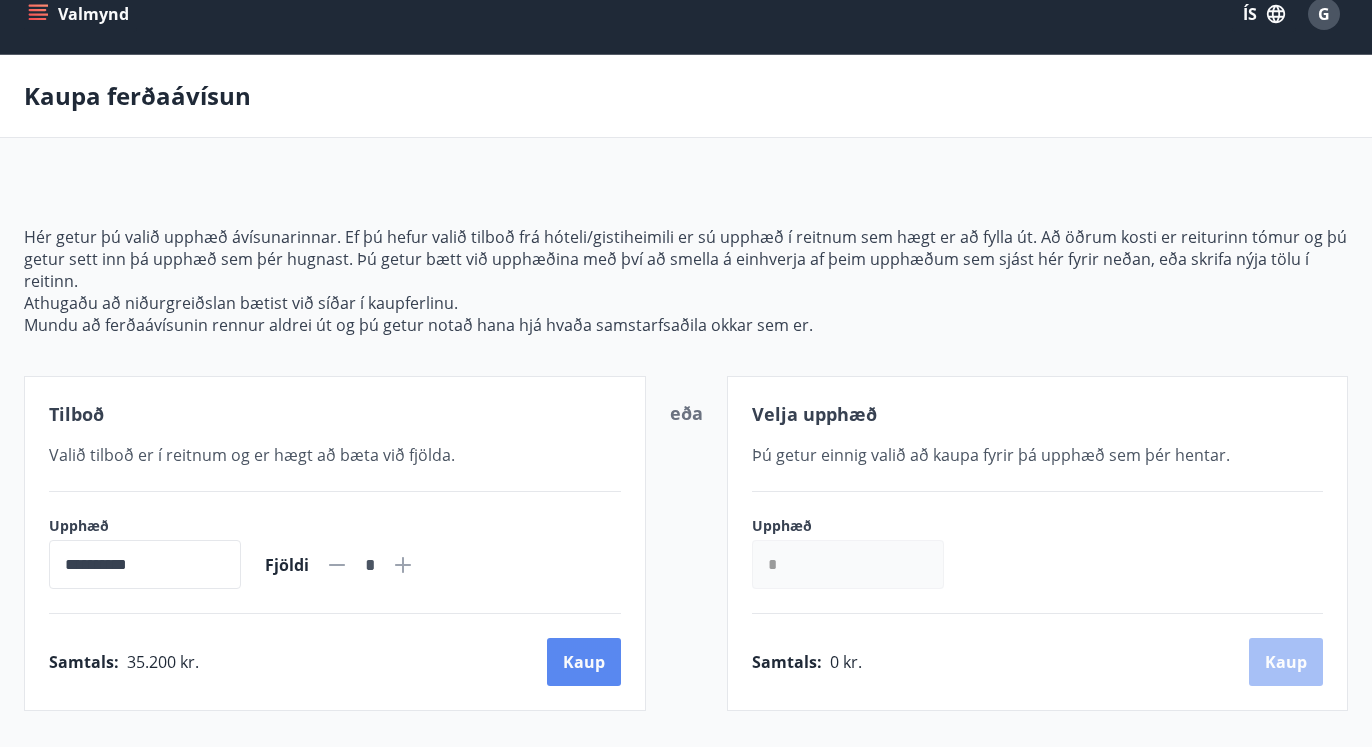 scroll, scrollTop: 0, scrollLeft: 0, axis: both 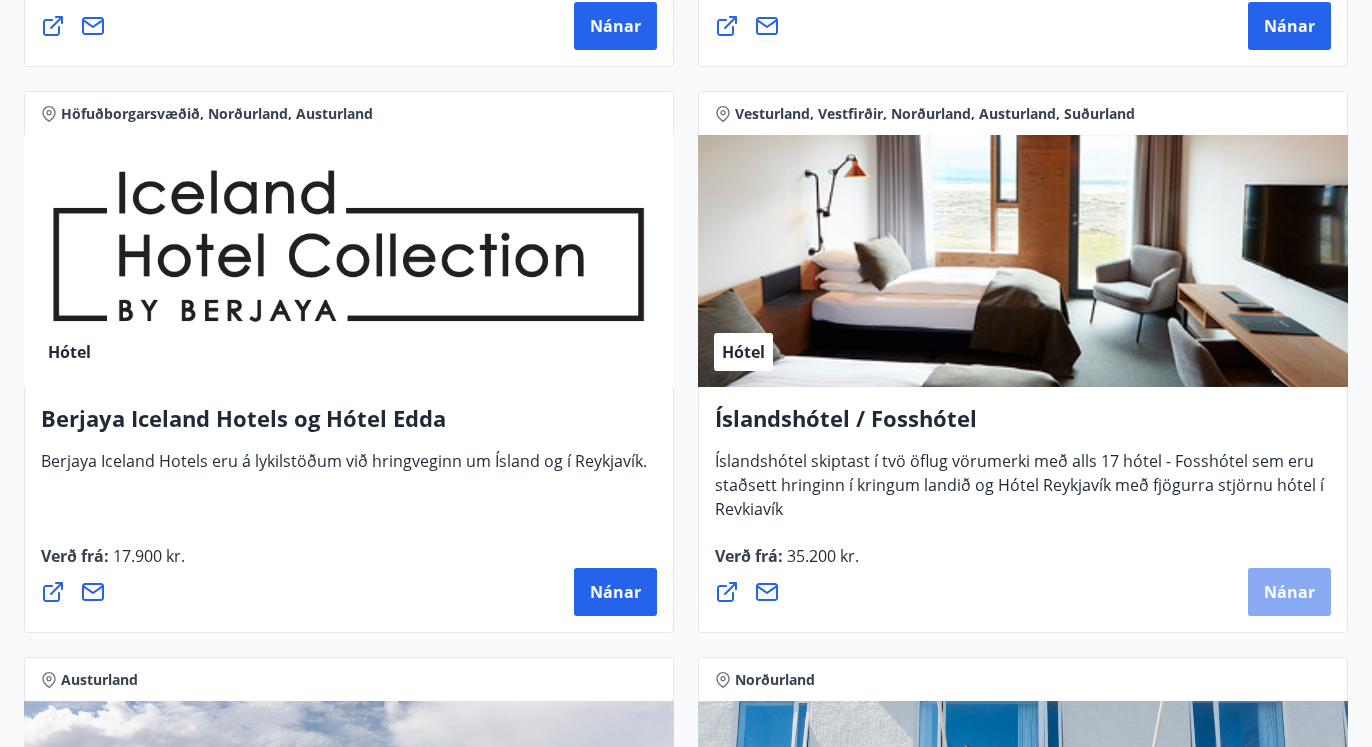 click on "Nánar" at bounding box center (1289, 592) 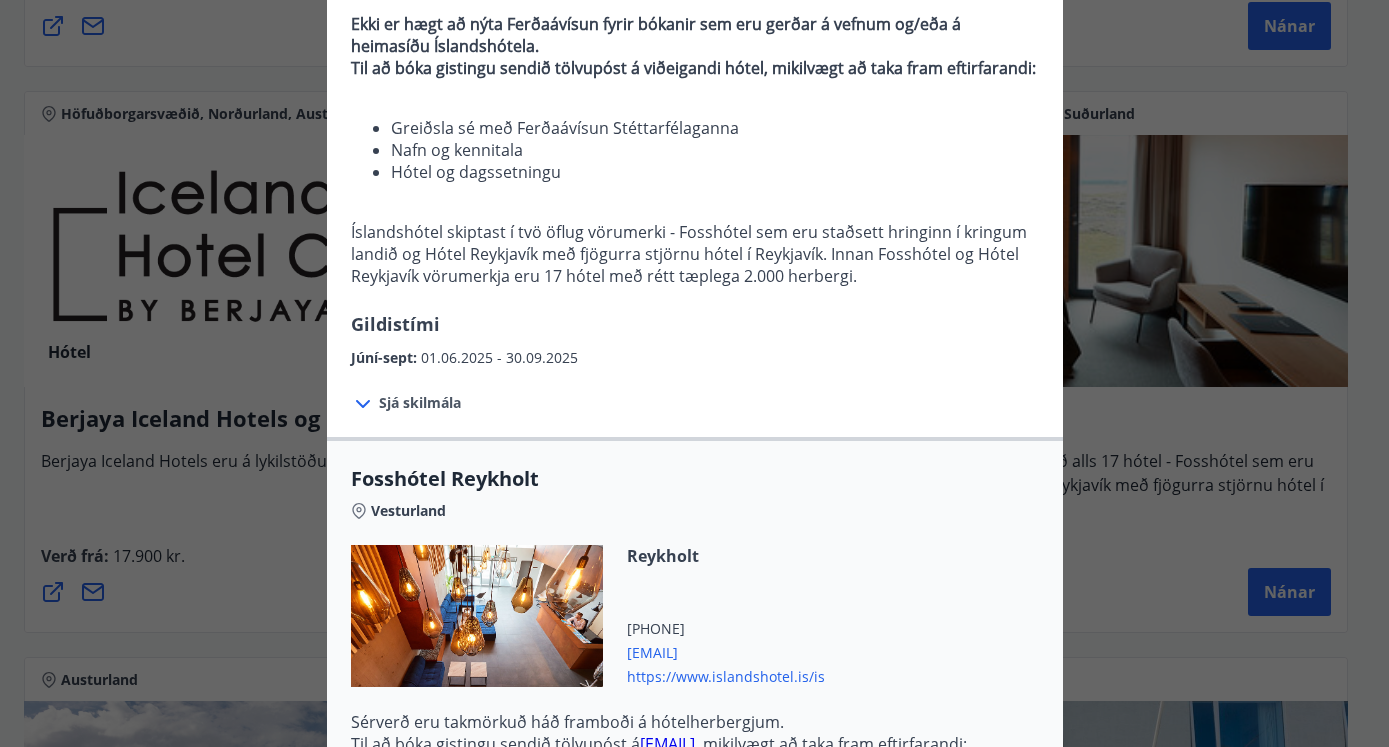 scroll, scrollTop: 264, scrollLeft: 0, axis: vertical 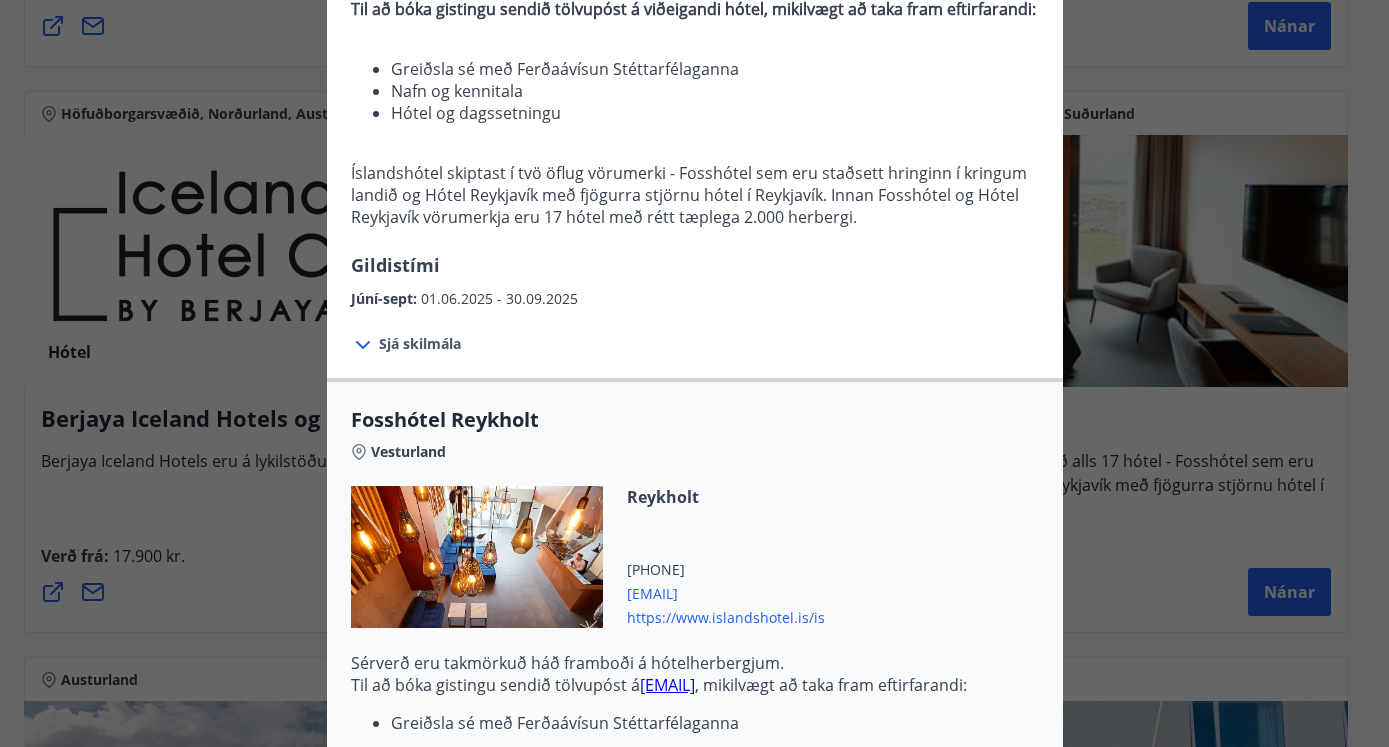 click 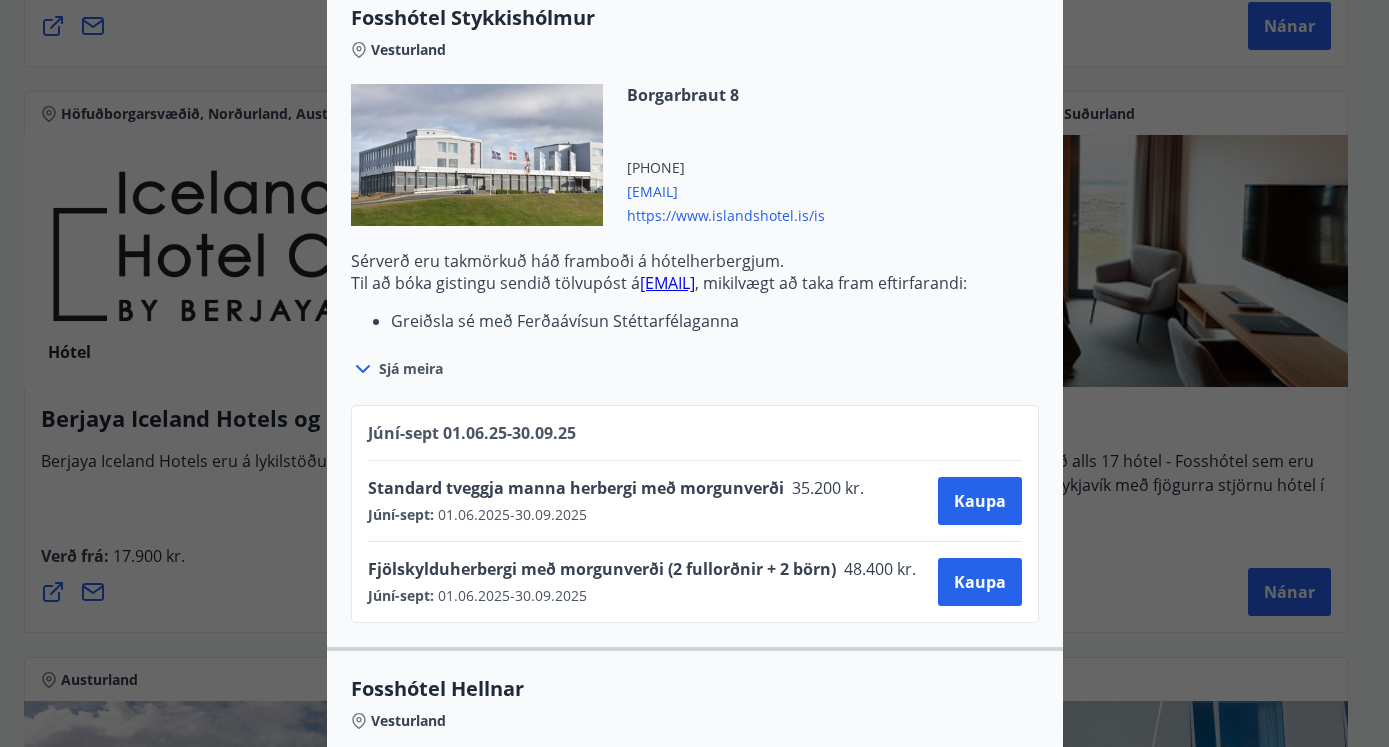 scroll, scrollTop: 1584, scrollLeft: 0, axis: vertical 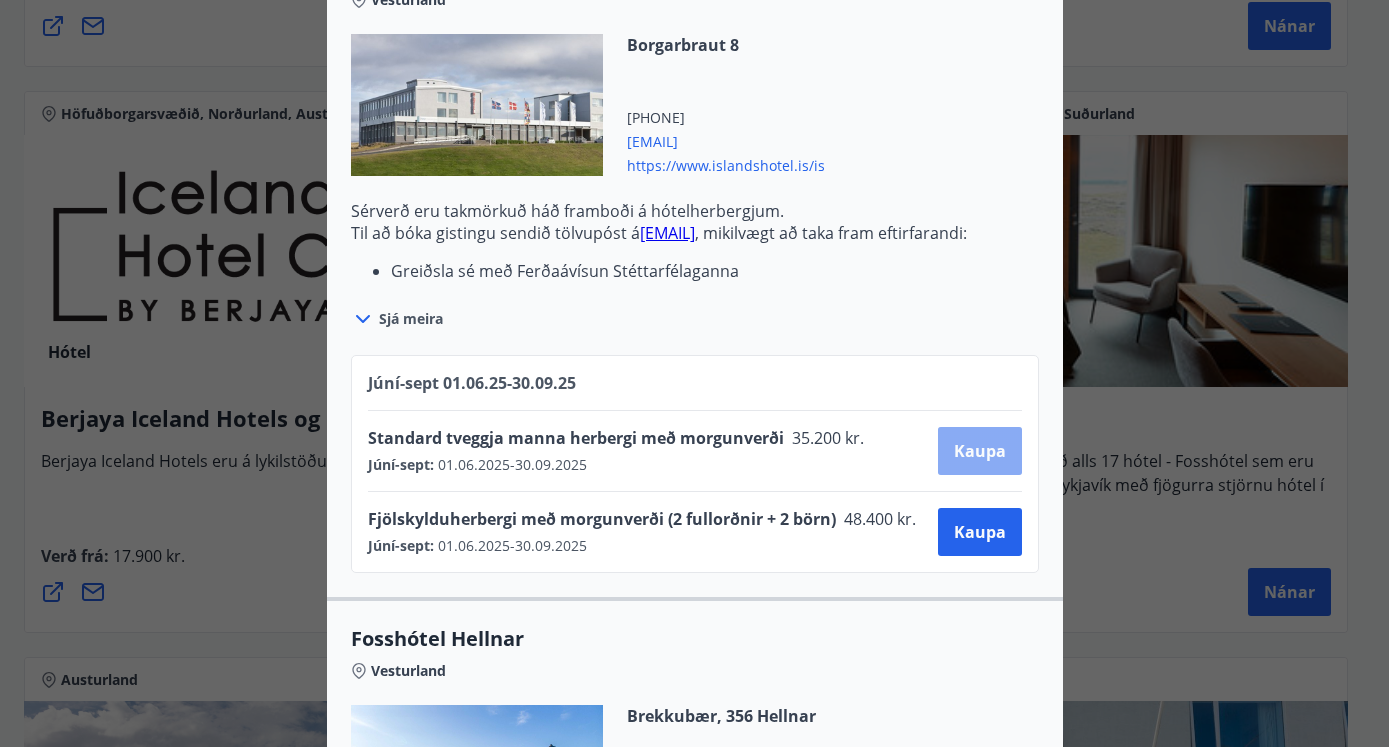 click on "Kaupa" at bounding box center (980, 451) 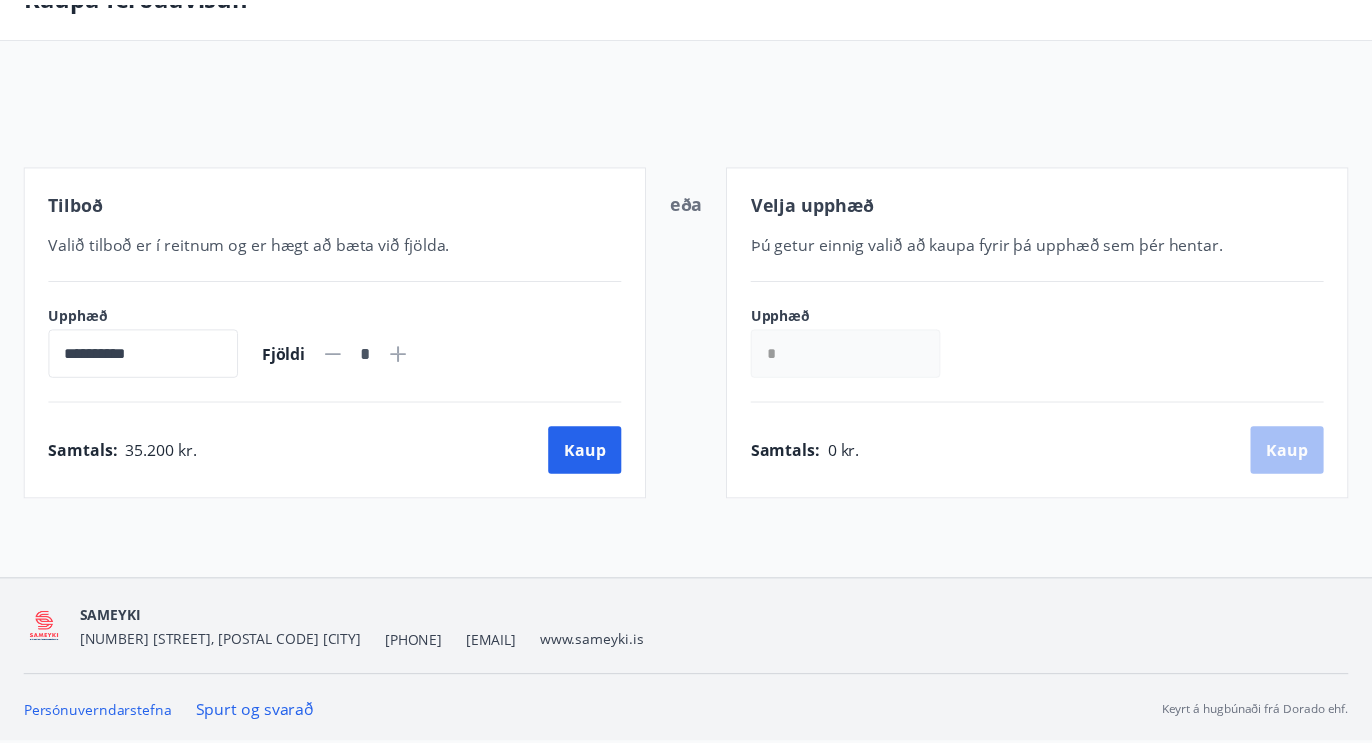 scroll, scrollTop: 128, scrollLeft: 0, axis: vertical 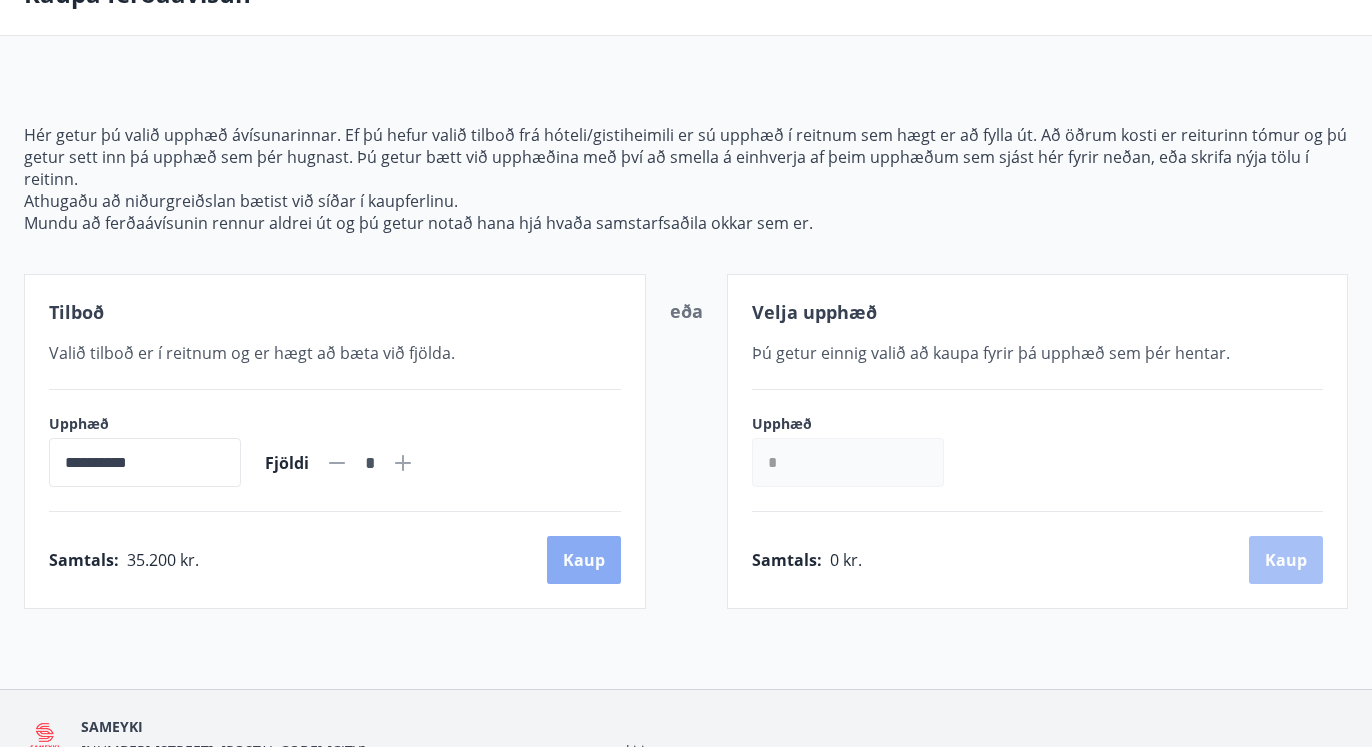click on "Kaup" at bounding box center [584, 560] 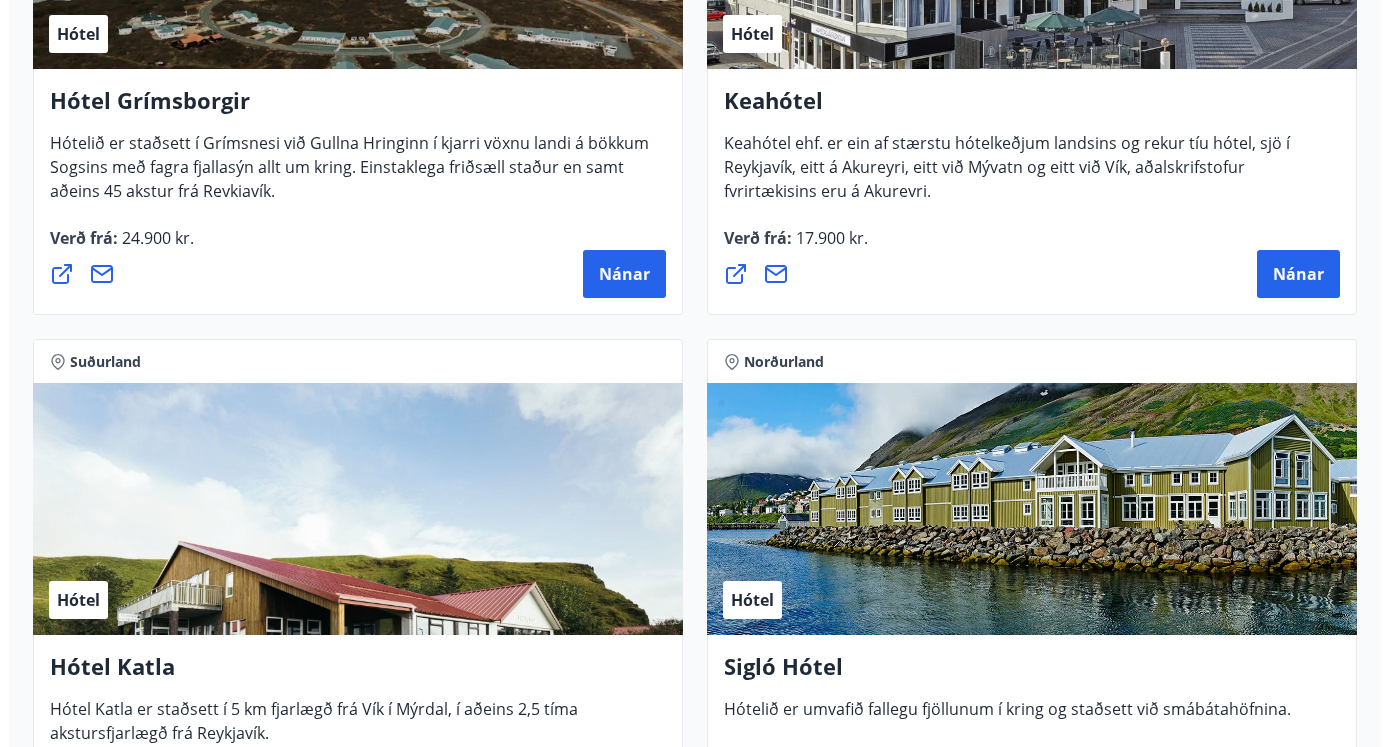 scroll, scrollTop: 1737, scrollLeft: 0, axis: vertical 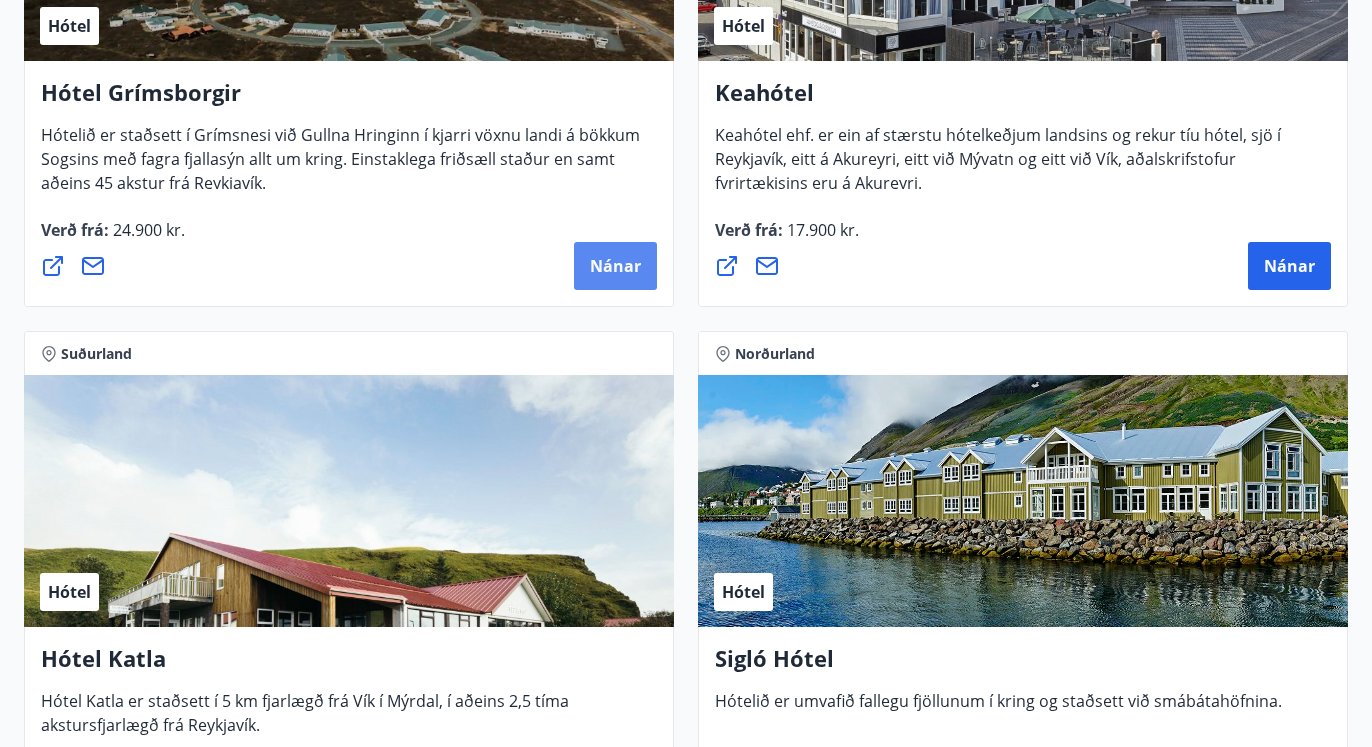 click on "Nánar" at bounding box center (615, 266) 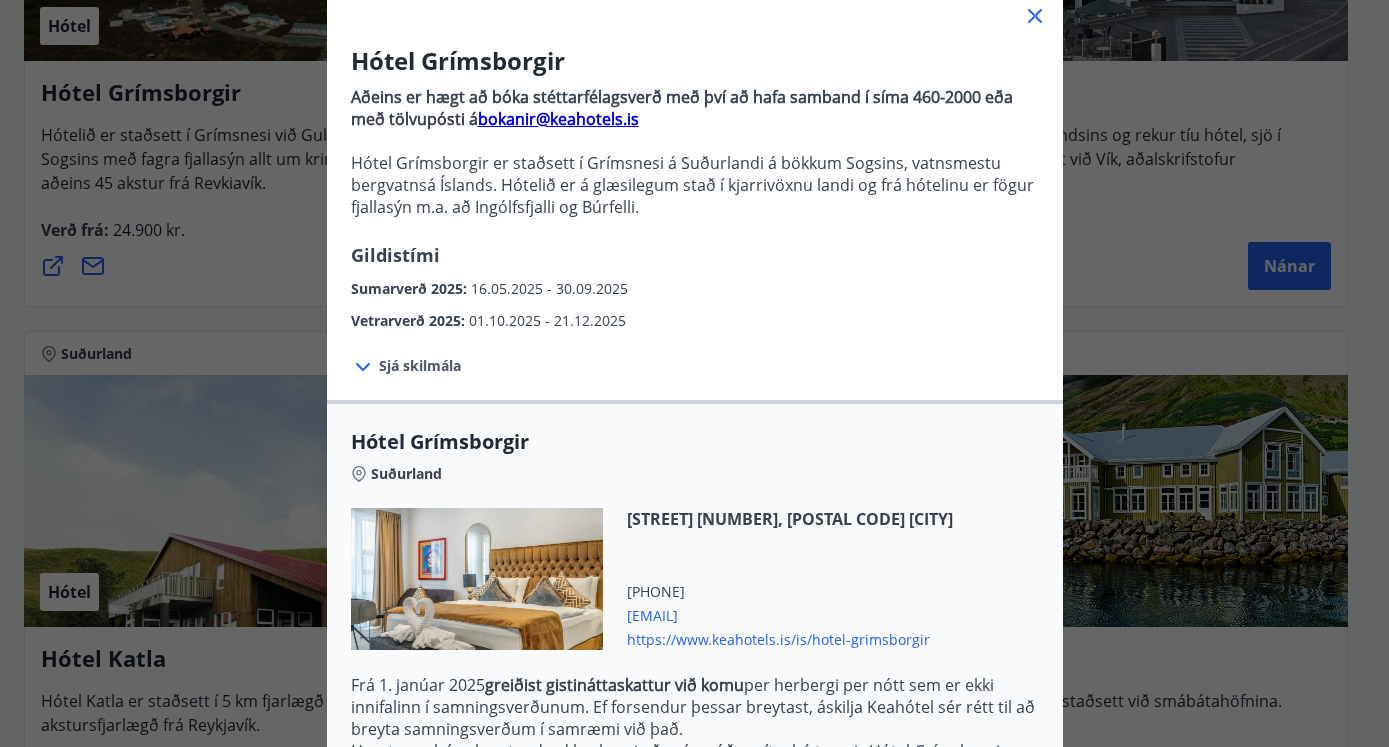 scroll, scrollTop: 264, scrollLeft: 0, axis: vertical 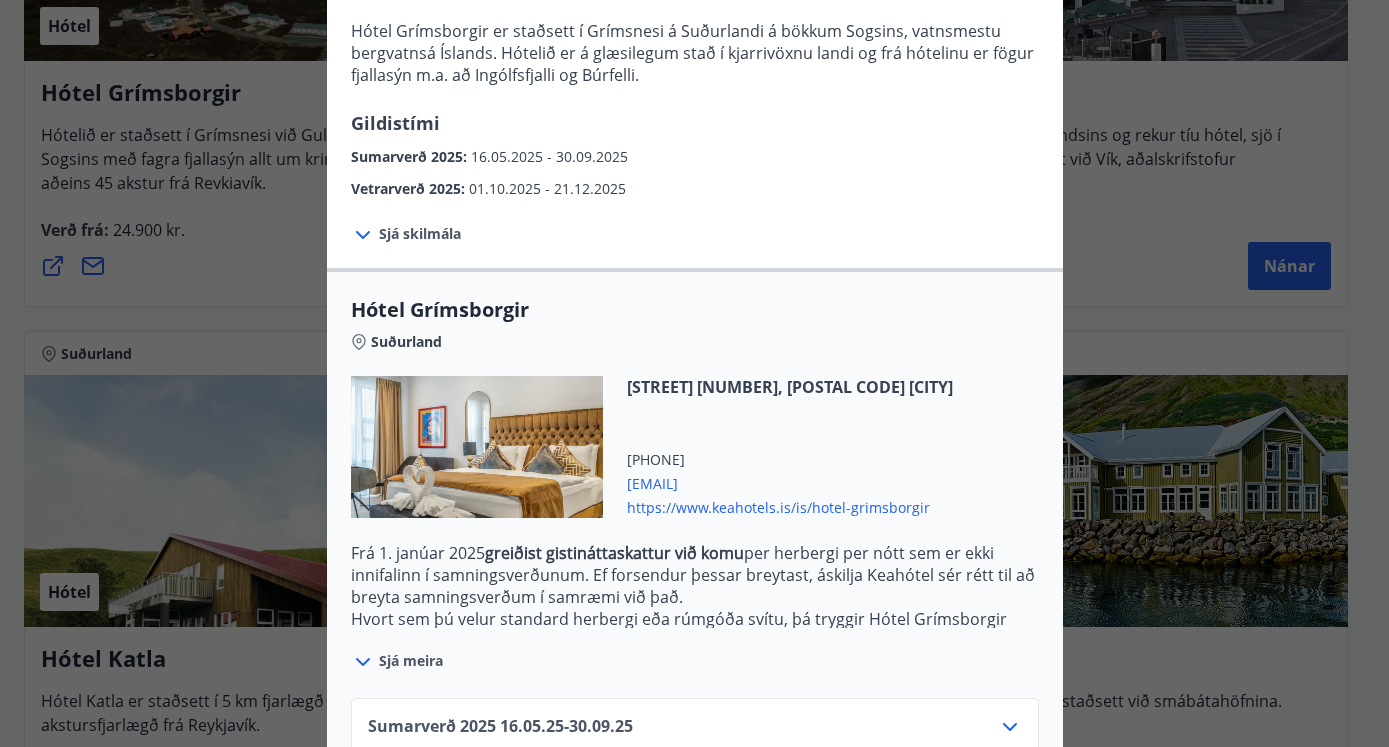 click 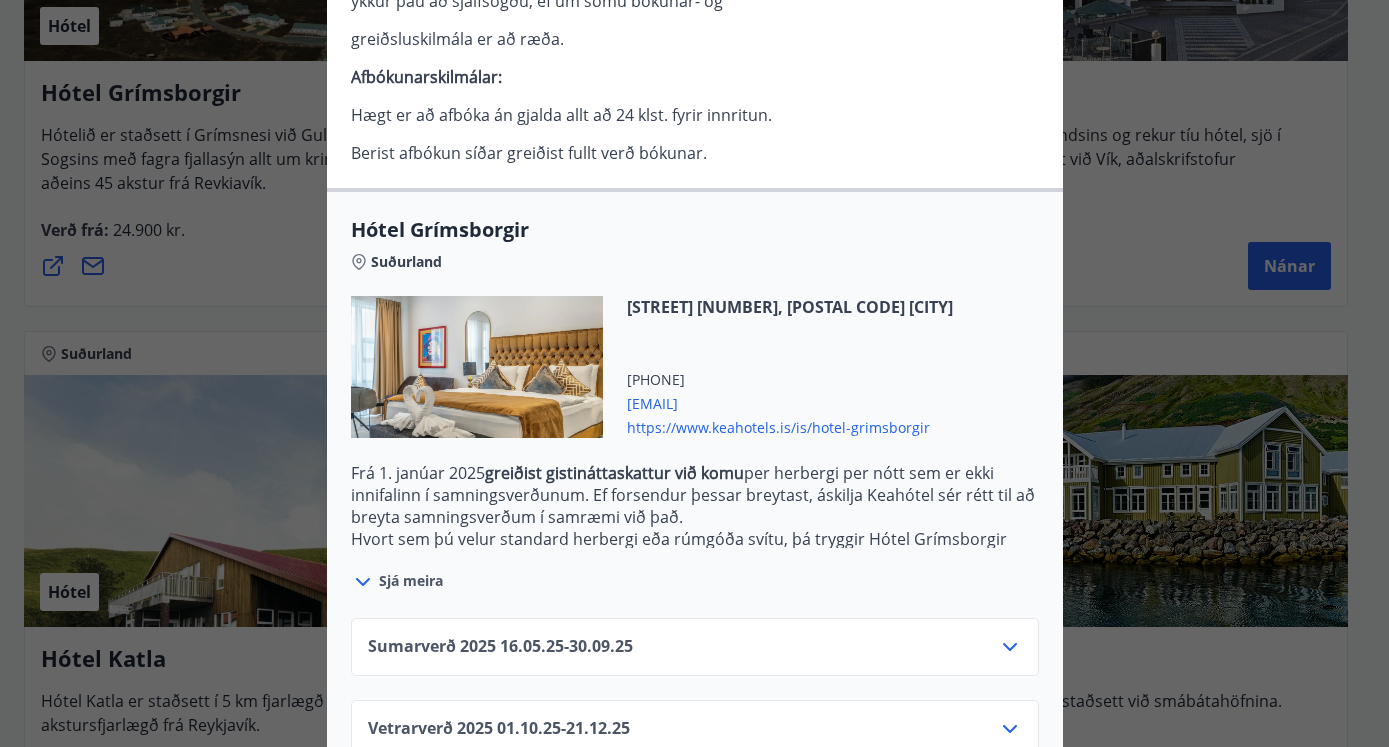 scroll, scrollTop: 630, scrollLeft: 0, axis: vertical 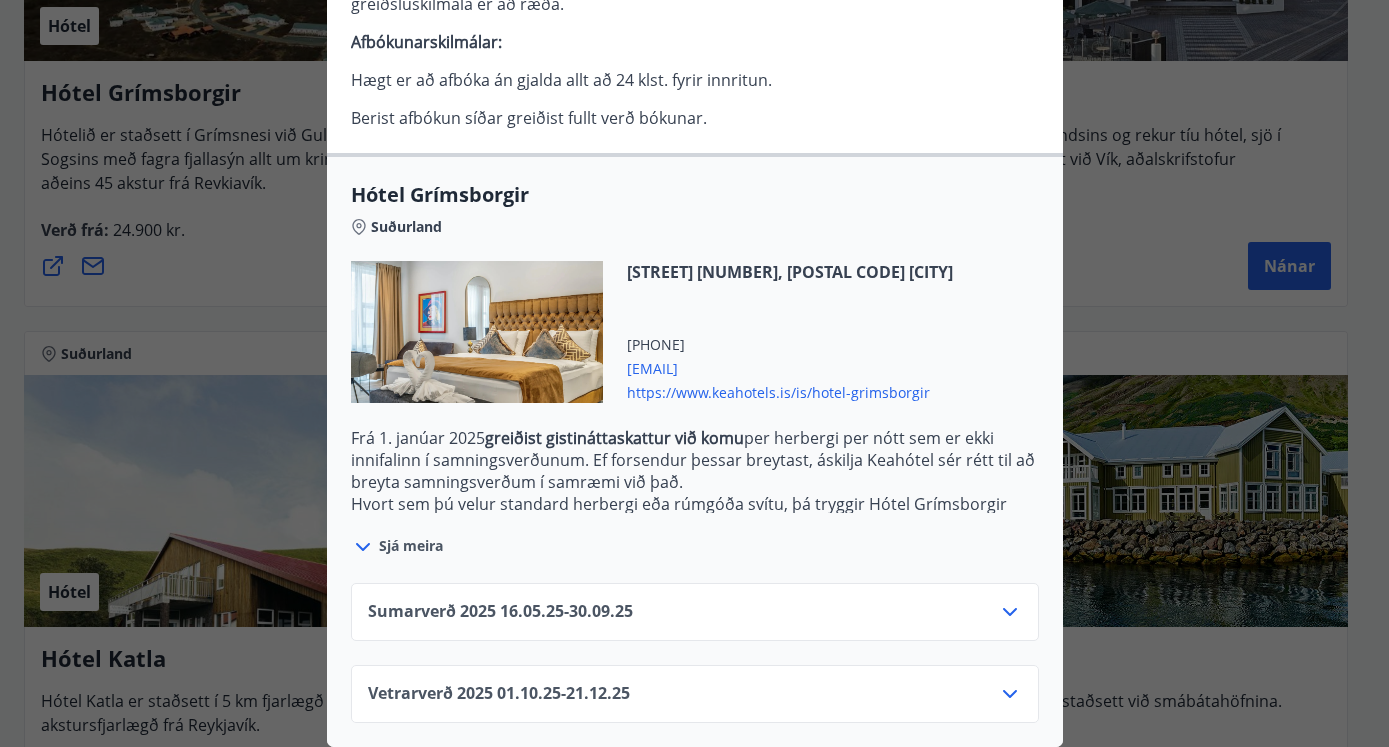 click 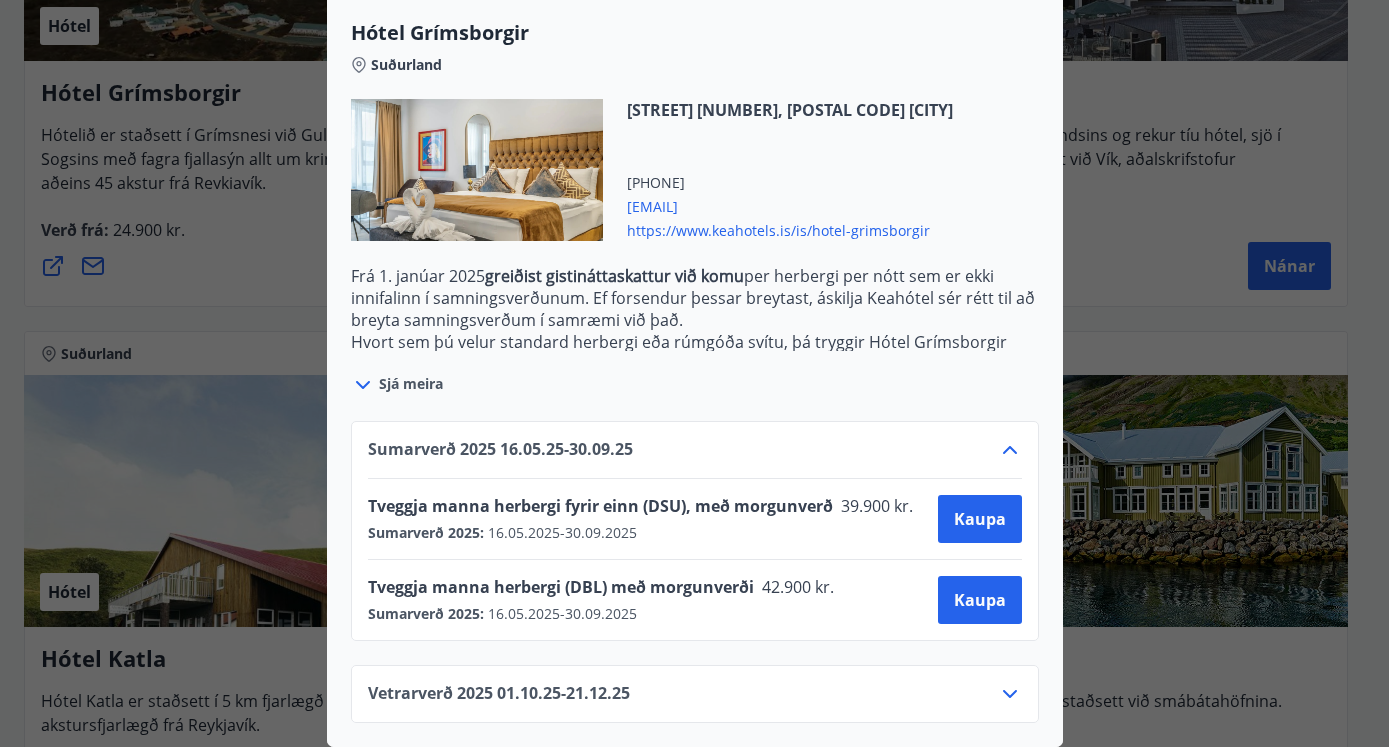 scroll, scrollTop: 792, scrollLeft: 0, axis: vertical 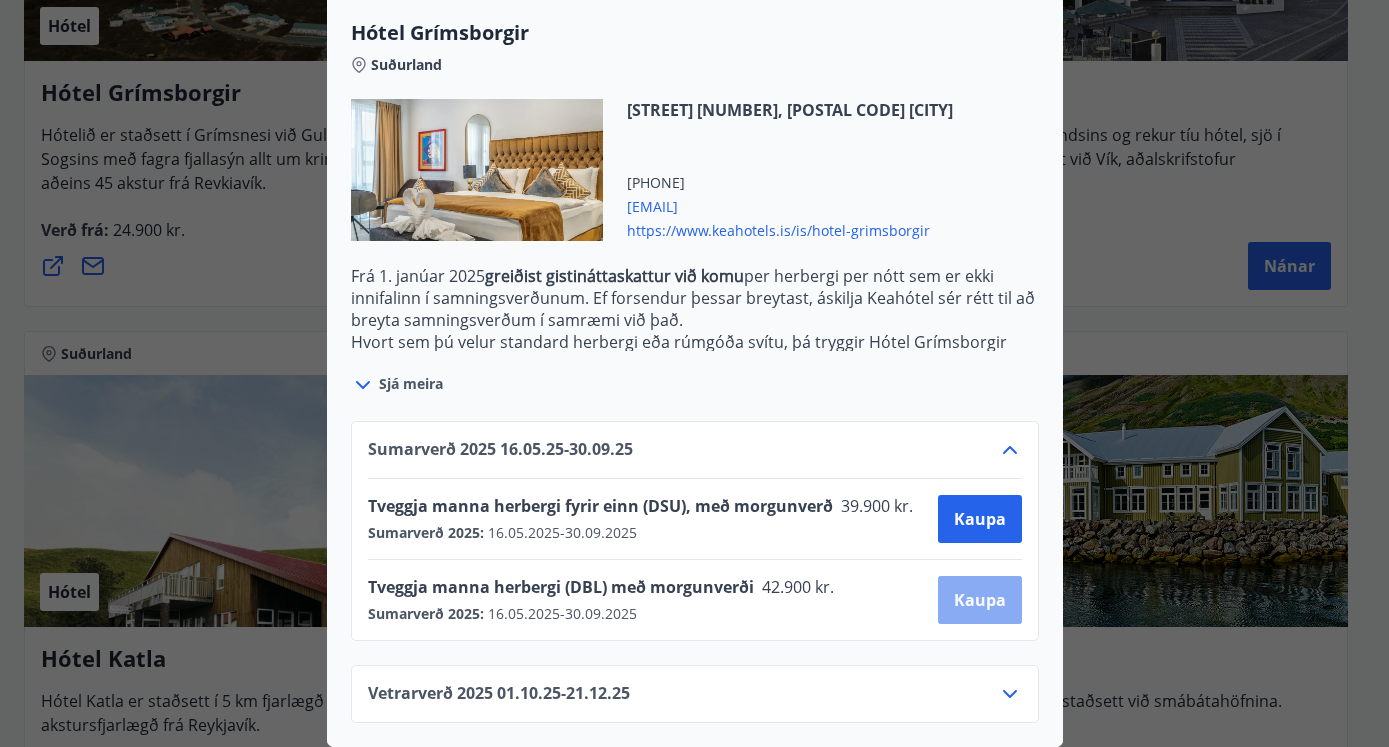 click on "Kaupa" at bounding box center (980, 600) 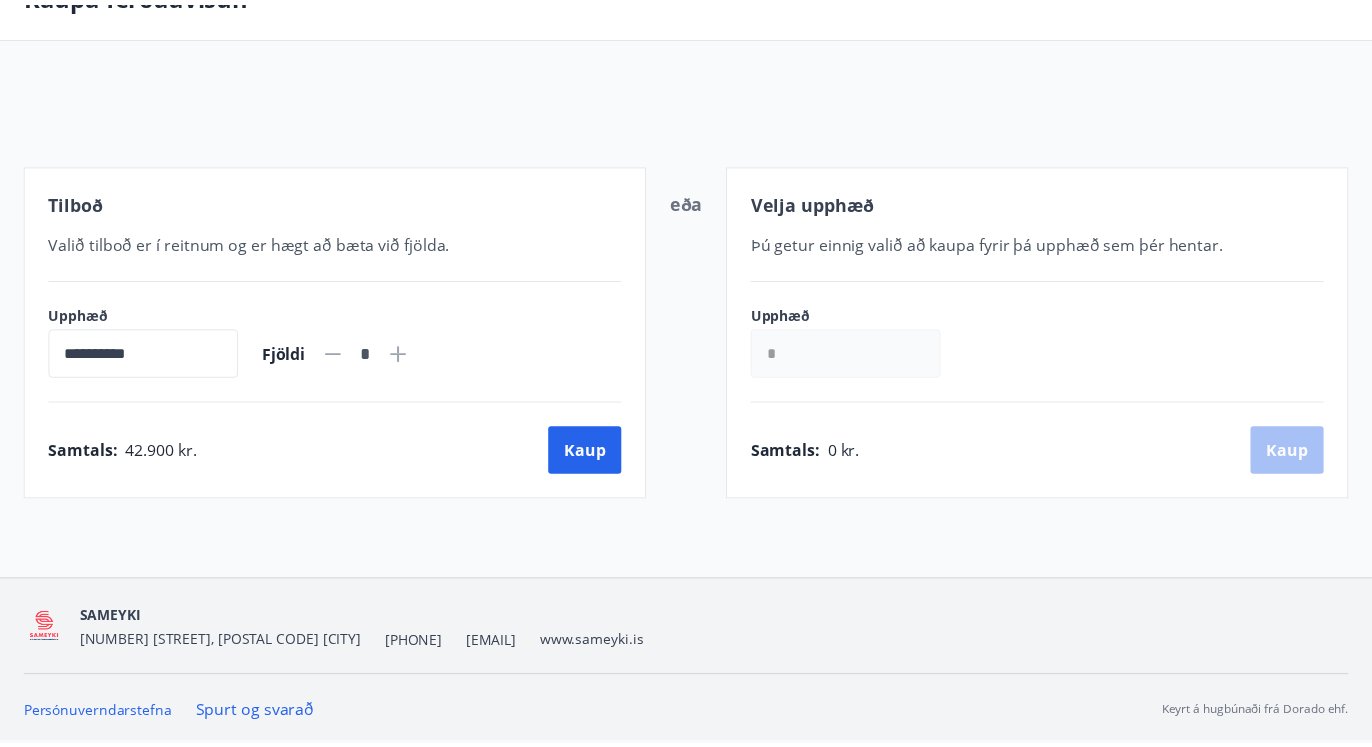 scroll, scrollTop: 128, scrollLeft: 0, axis: vertical 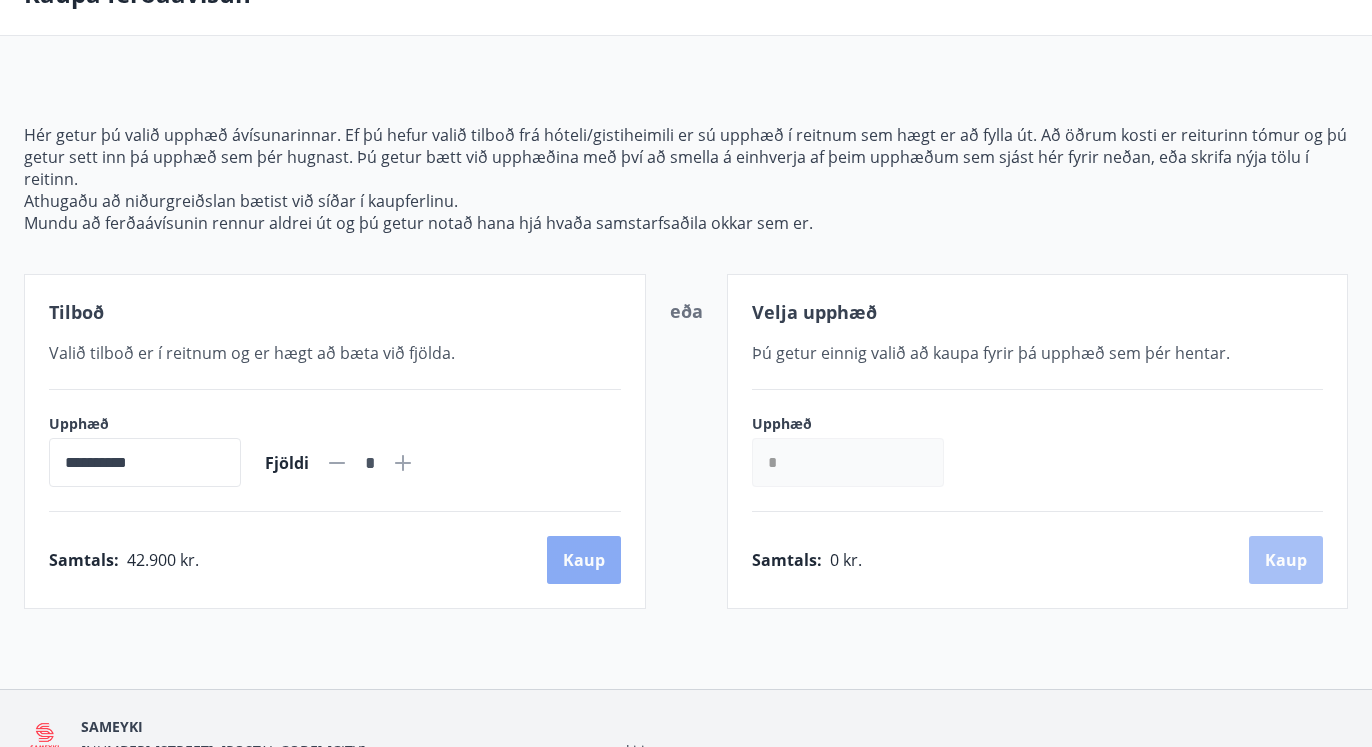 click on "Kaup" at bounding box center [584, 560] 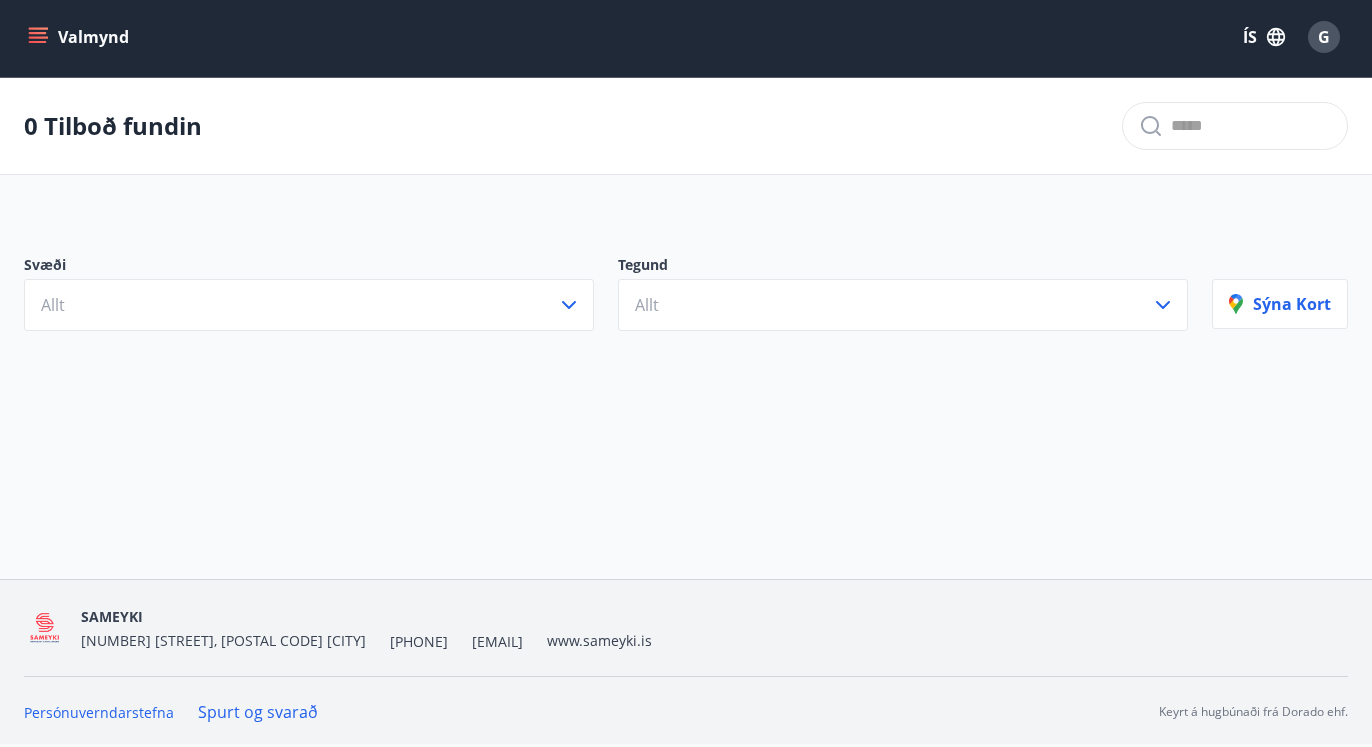 scroll, scrollTop: 3, scrollLeft: 0, axis: vertical 